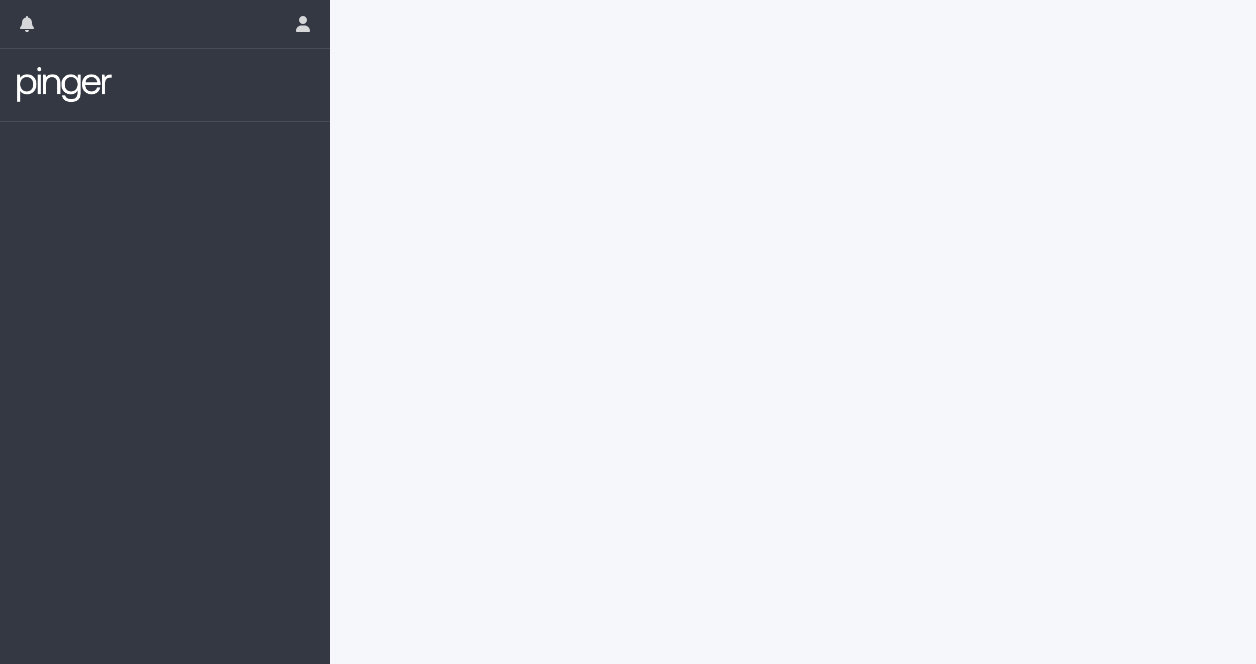 scroll, scrollTop: 0, scrollLeft: 0, axis: both 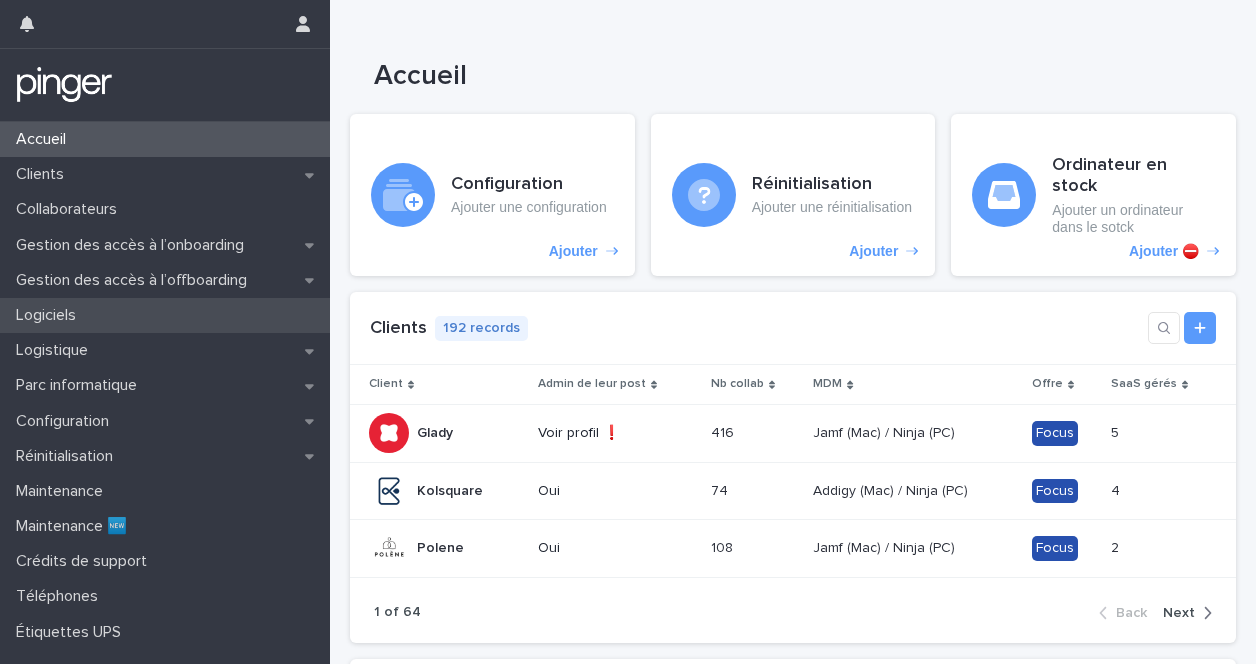 click on "Logiciels" at bounding box center [50, 315] 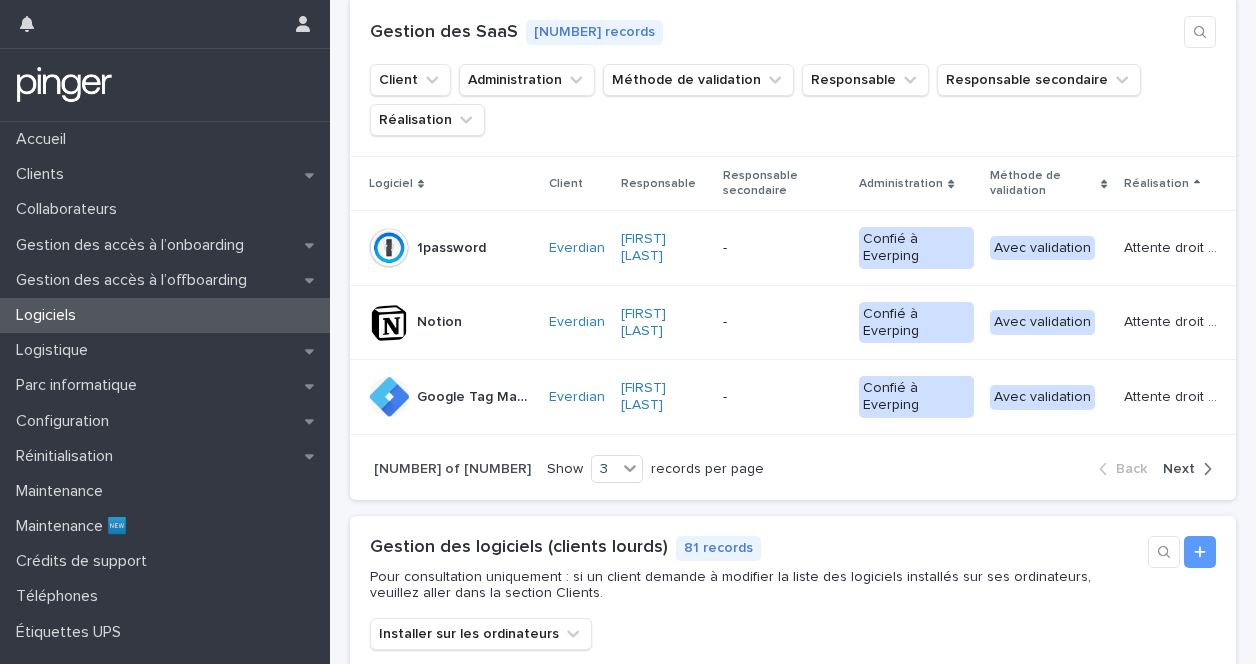 scroll, scrollTop: 0, scrollLeft: 0, axis: both 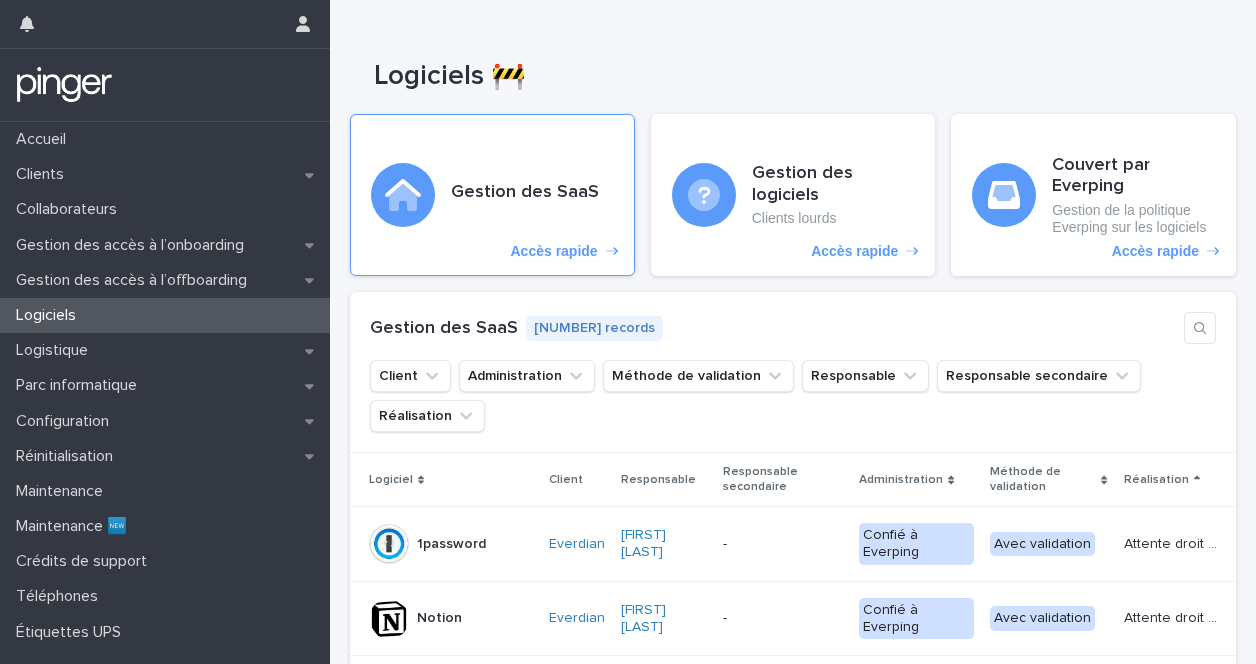 click on "Gestion des SaaS Accès rapide" at bounding box center (492, 195) 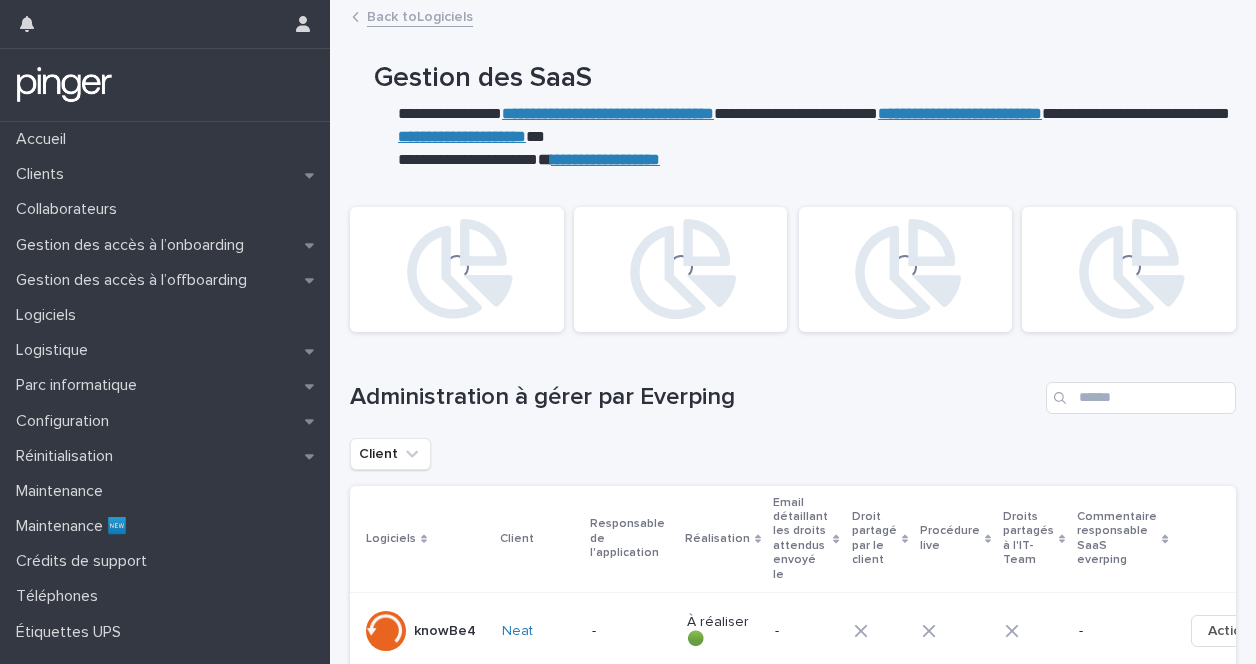 click on "**********" at bounding box center (462, 136) 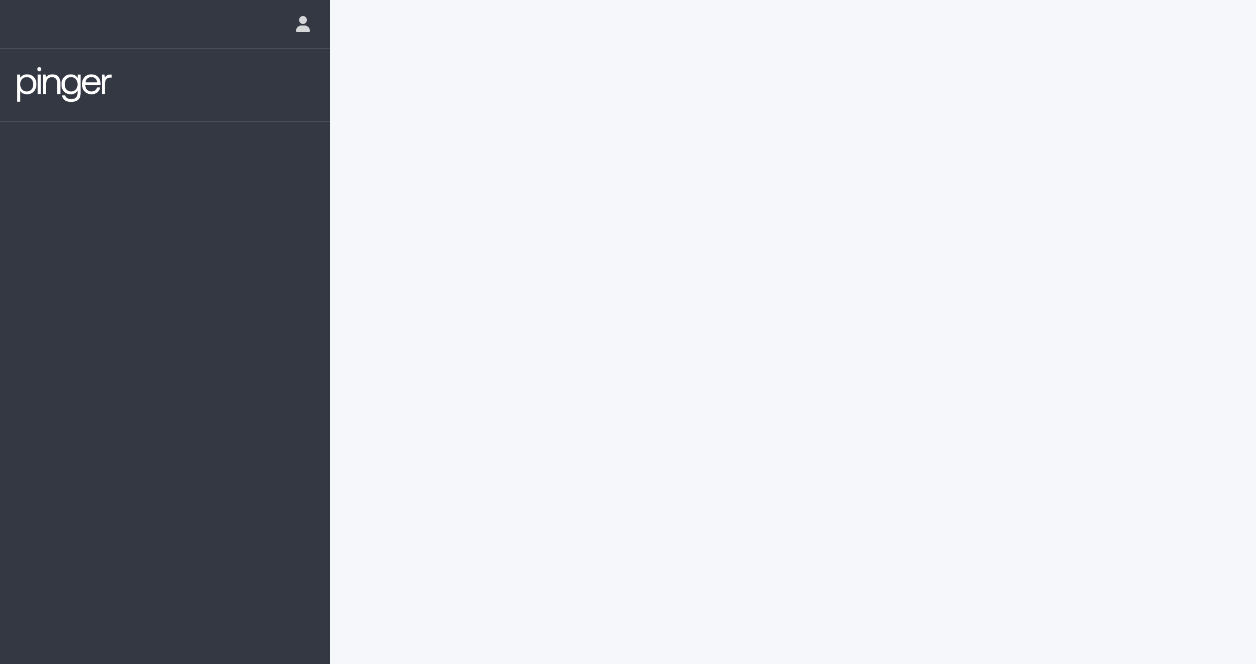 scroll, scrollTop: 0, scrollLeft: 0, axis: both 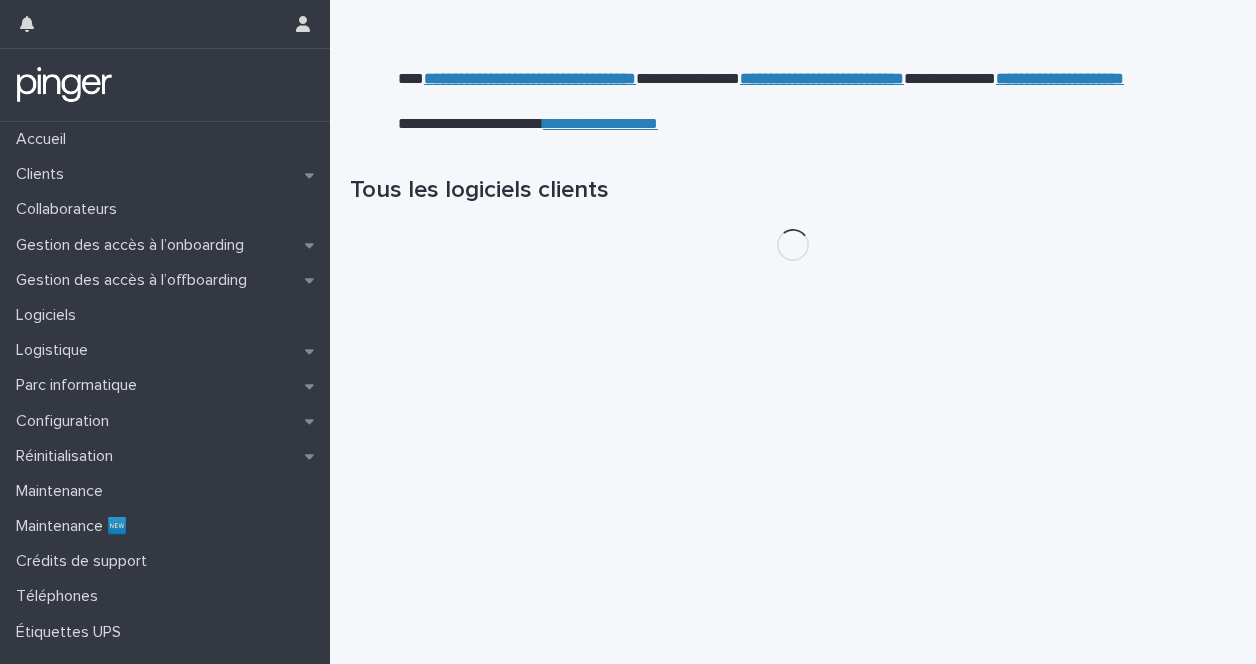 click on "Tous les logiciels clients" at bounding box center [793, 190] 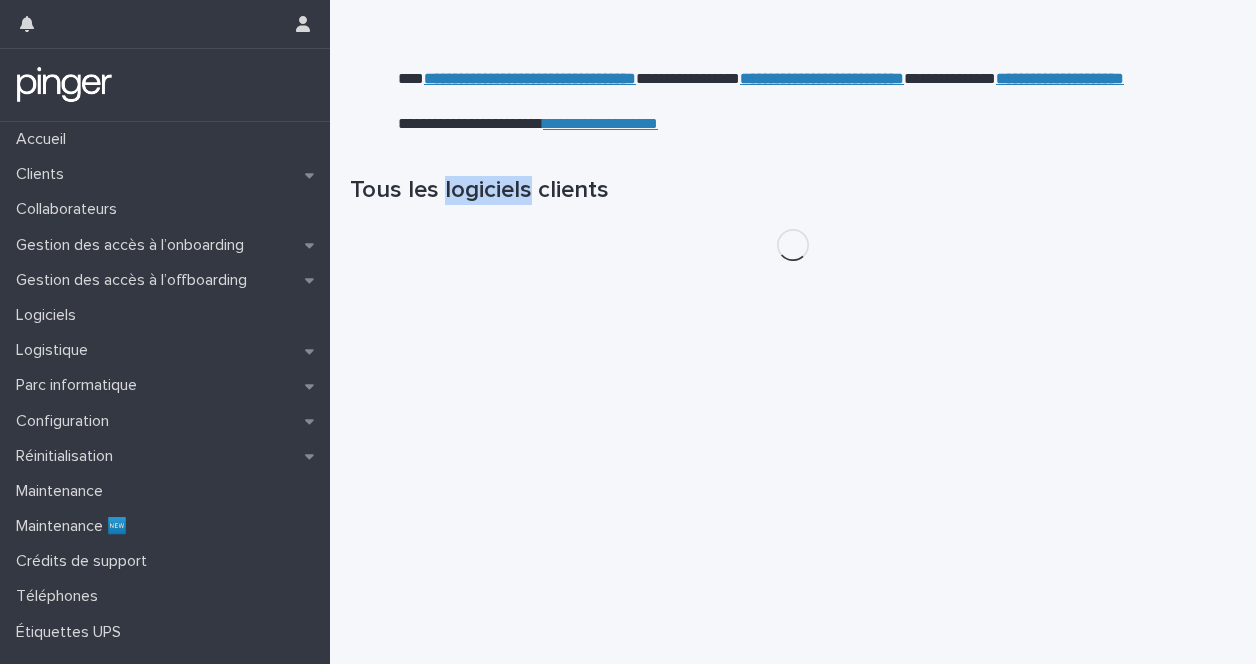 click on "Tous les logiciels clients" at bounding box center [793, 190] 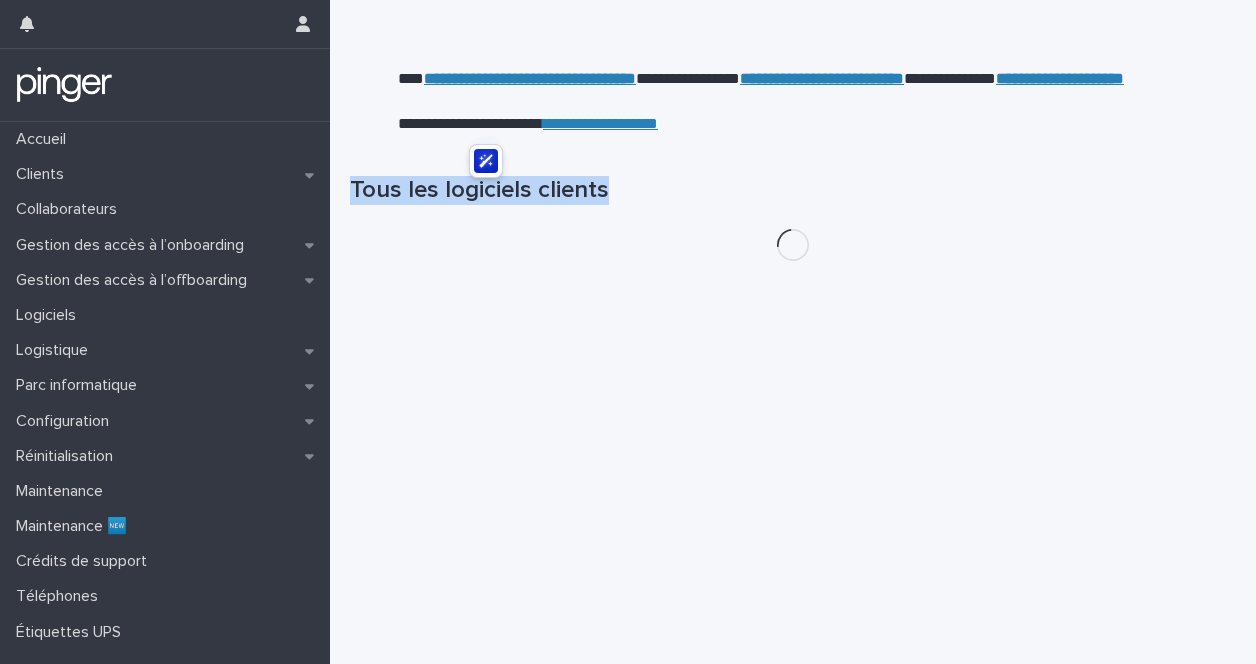 click on "Tous les logiciels clients" at bounding box center (793, 190) 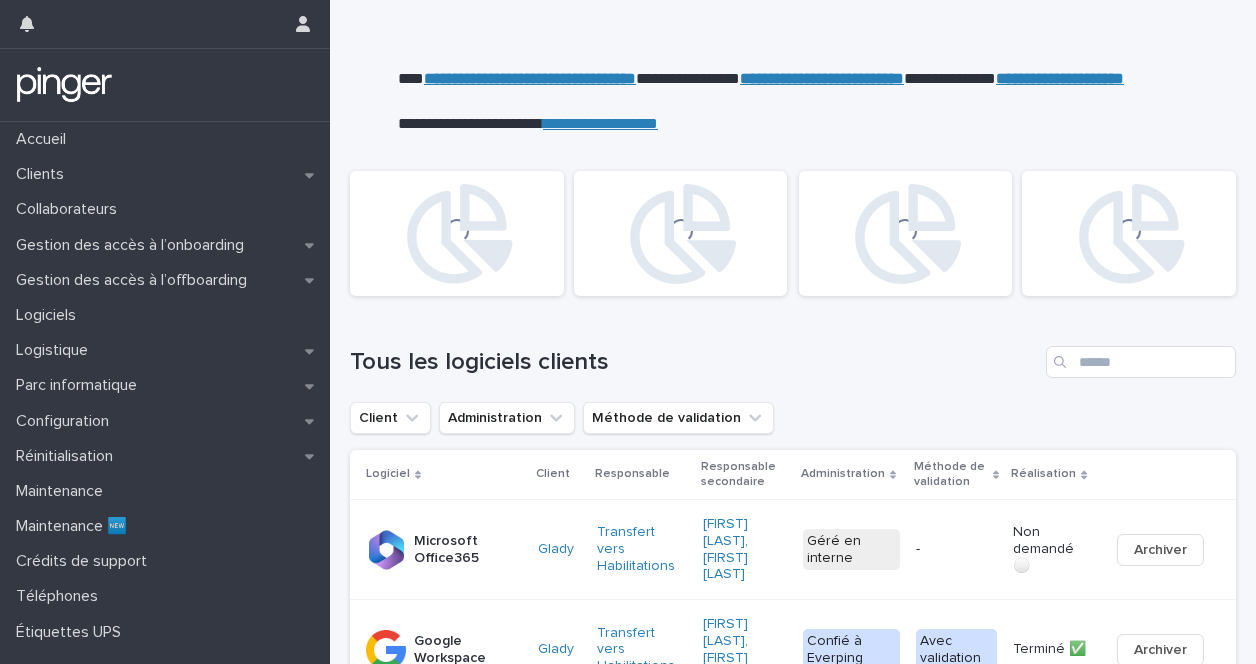 click 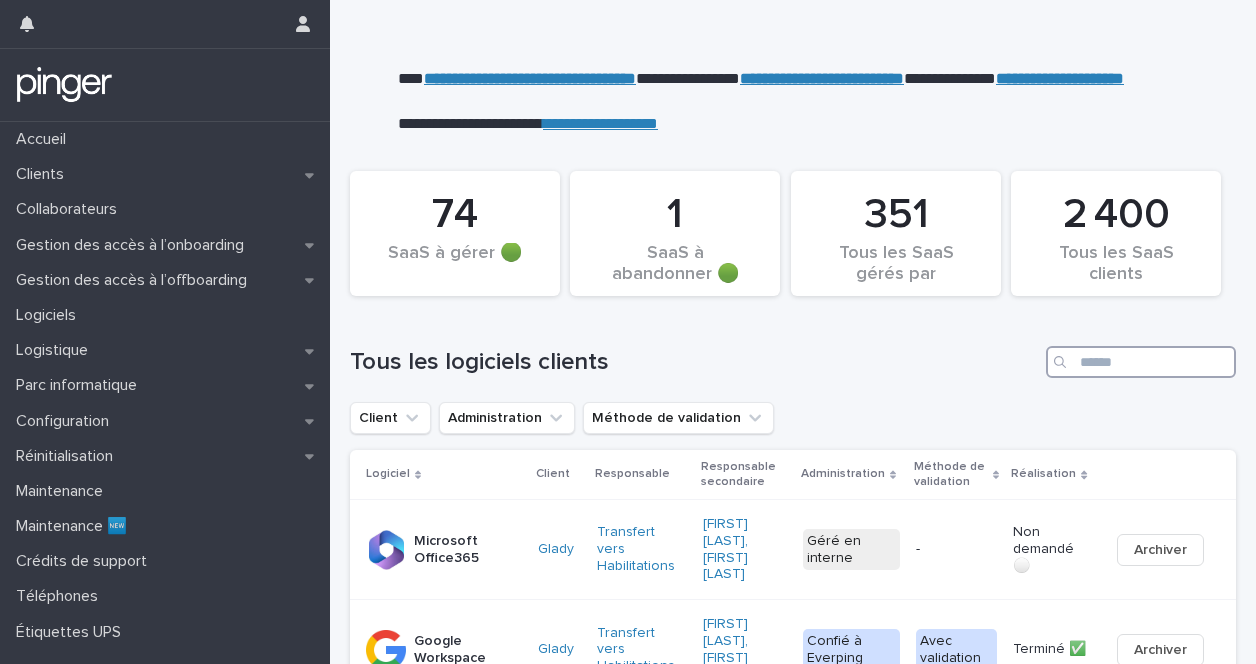 click at bounding box center [1141, 362] 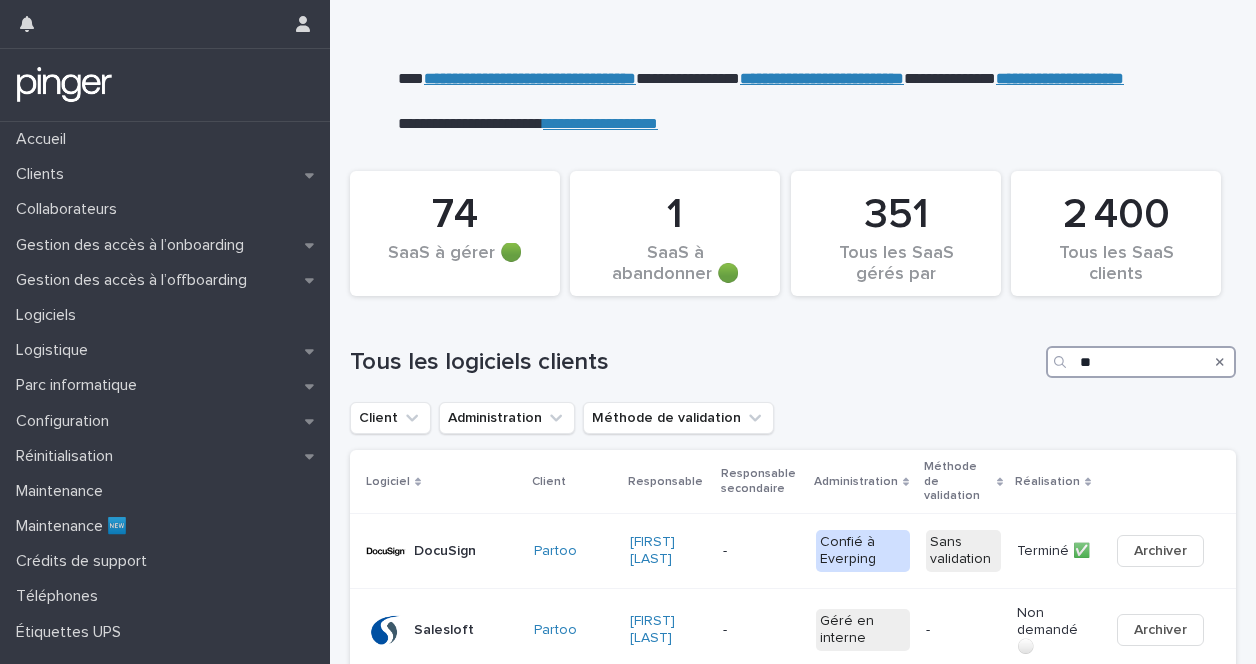 type on "***" 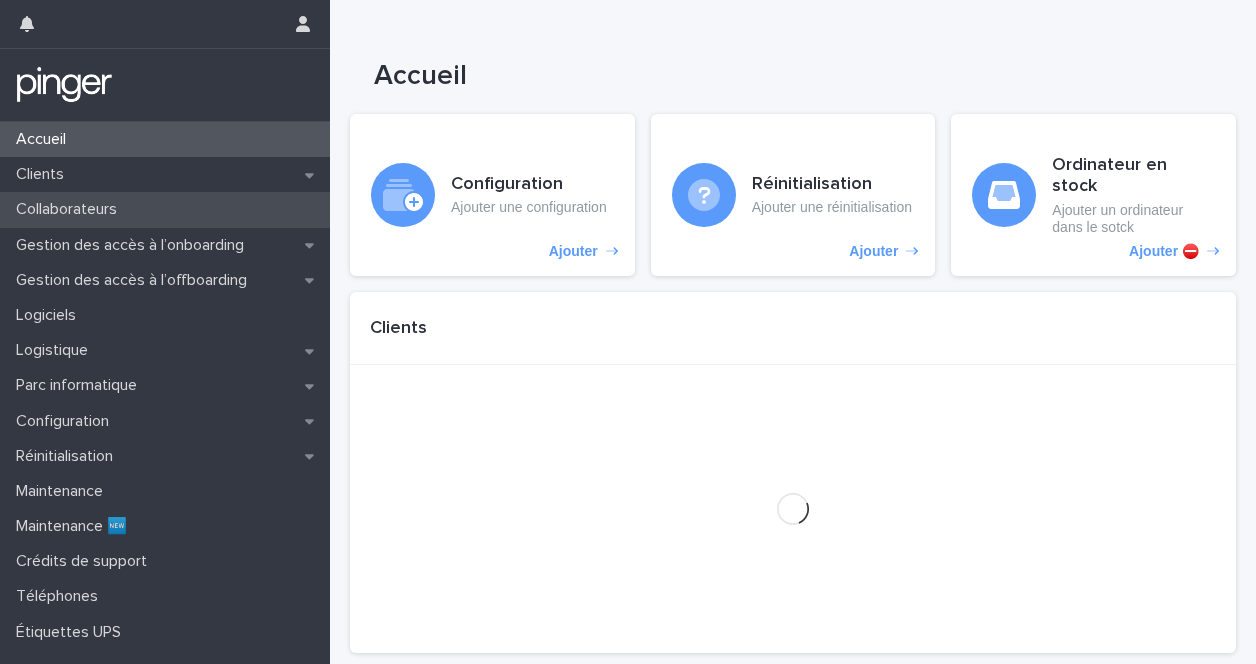 scroll, scrollTop: 0, scrollLeft: 0, axis: both 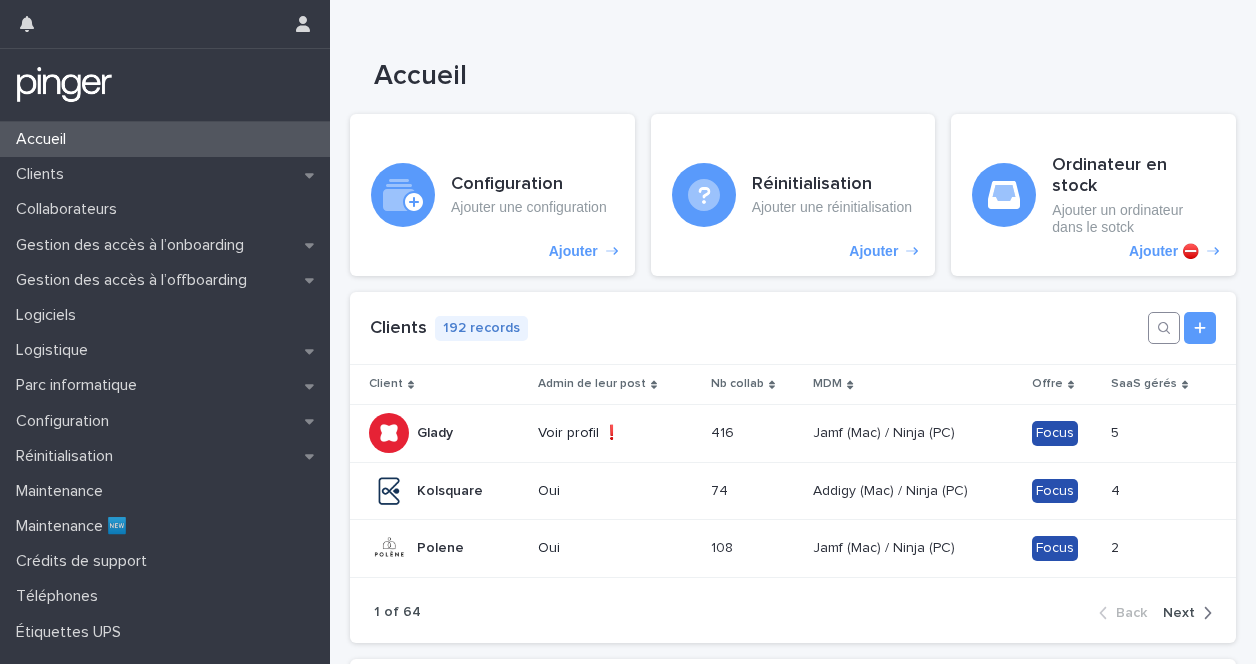click 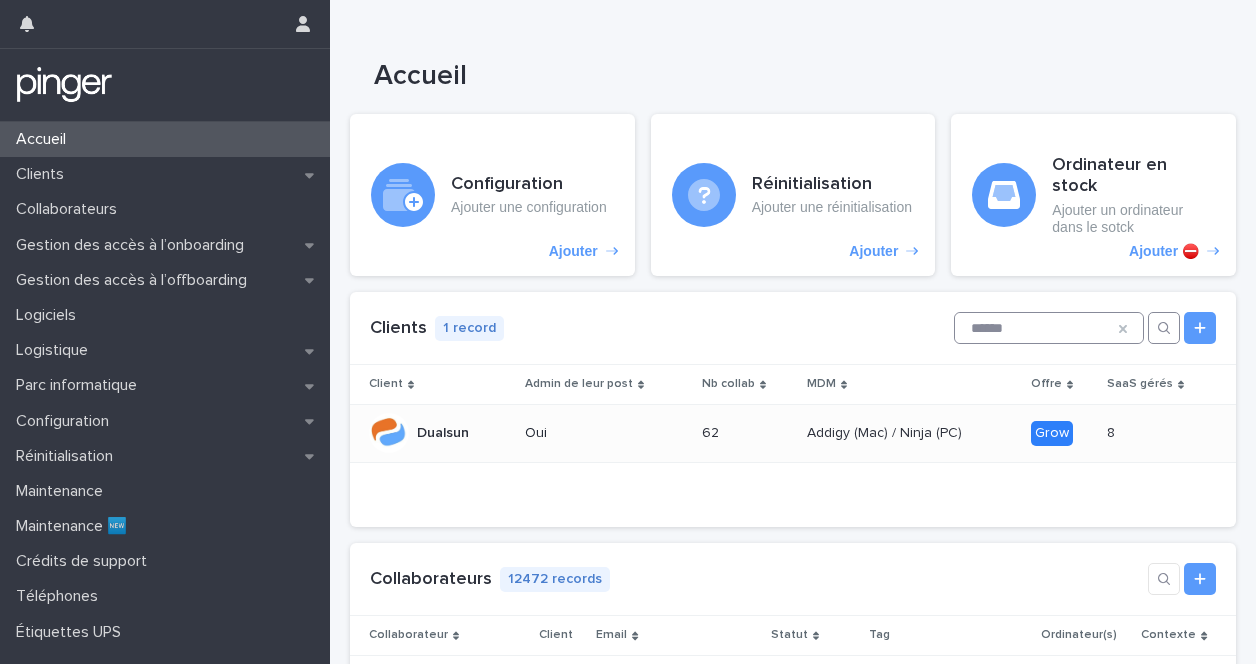 type on "******" 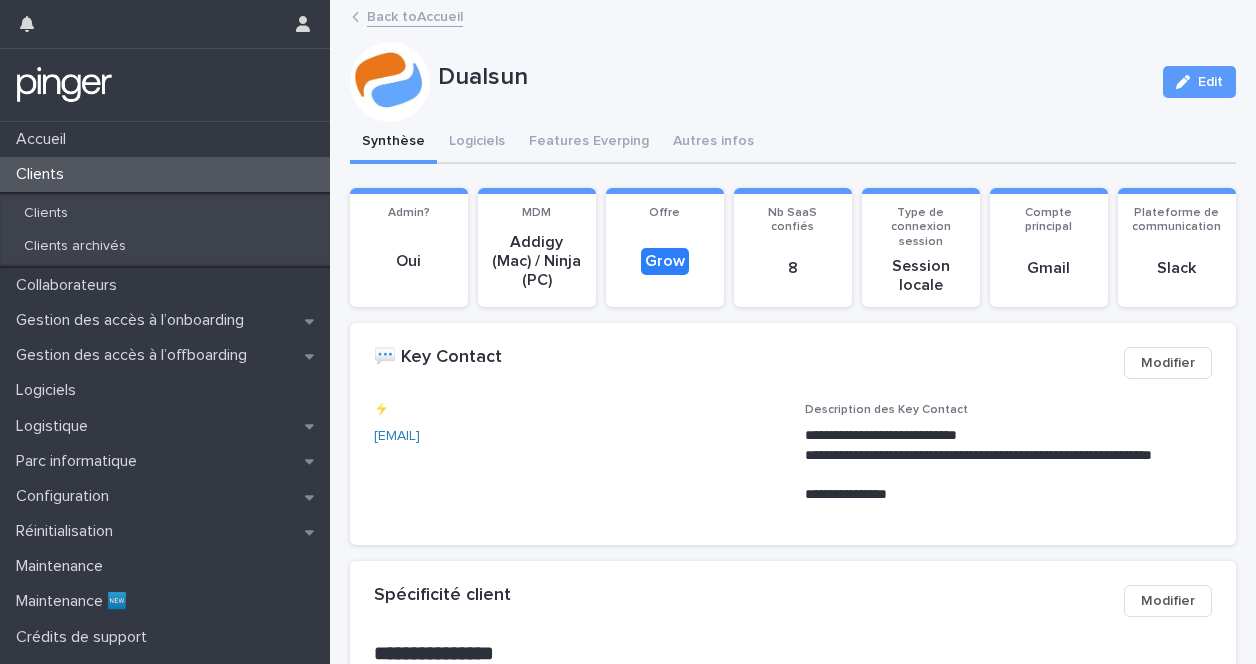 click on "Synthèse" at bounding box center (393, 143) 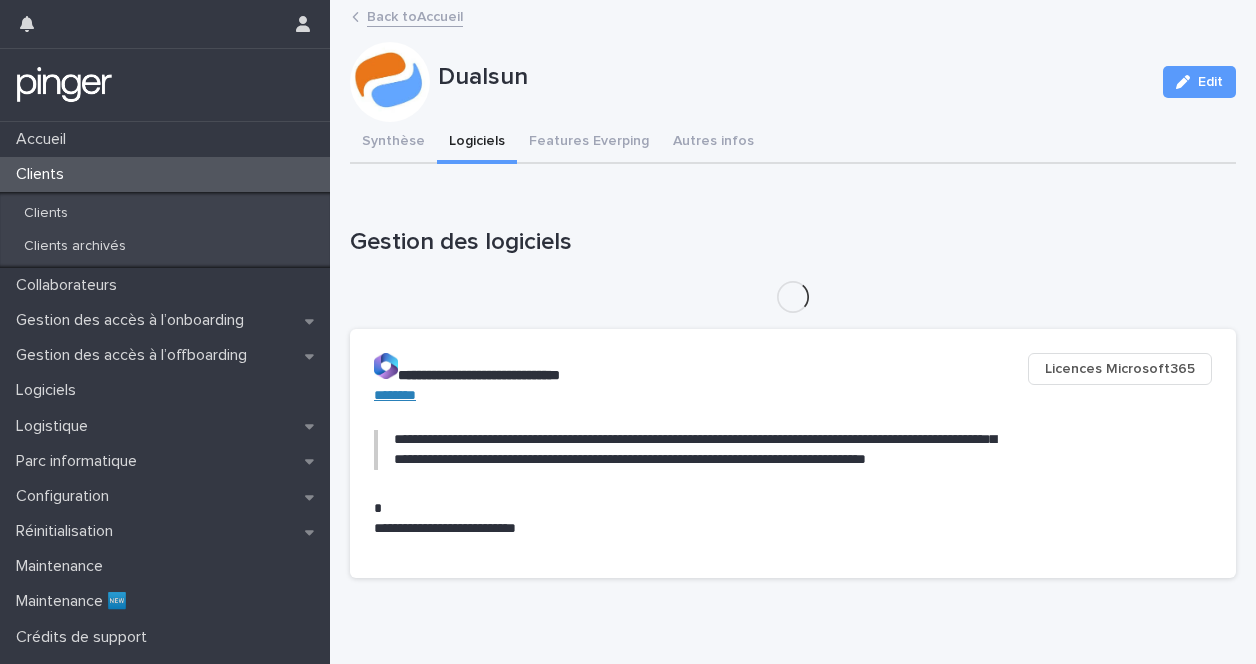 click on "Logiciels" at bounding box center (477, 143) 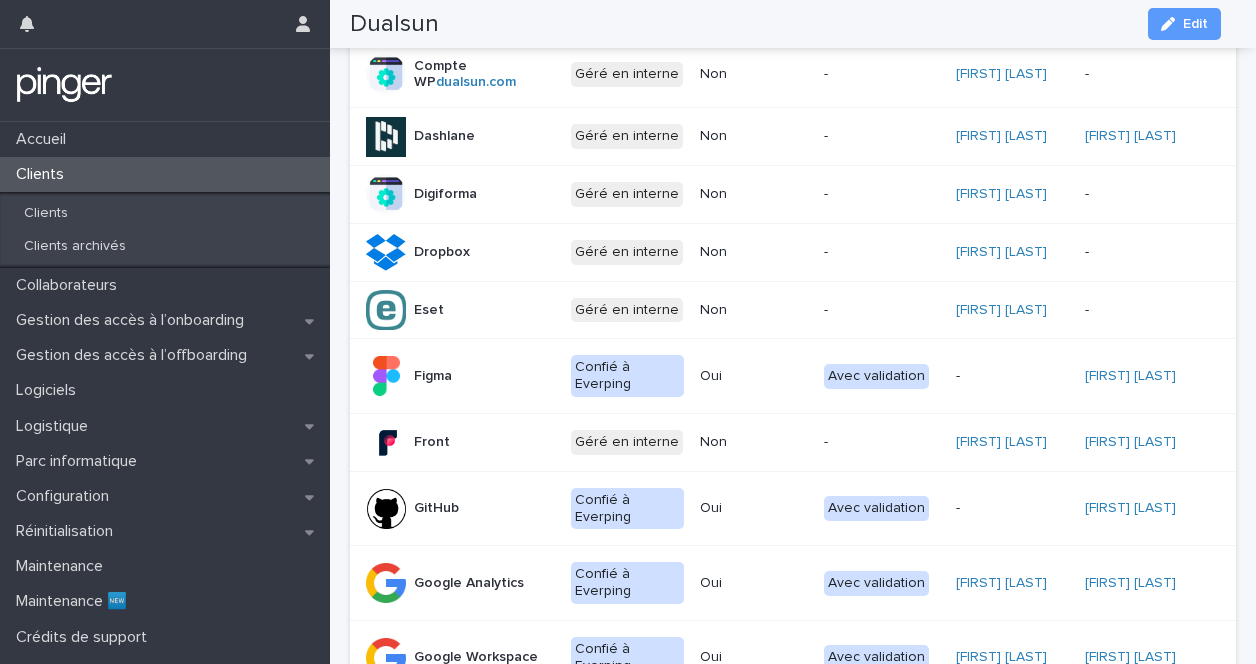 scroll, scrollTop: 1261, scrollLeft: 0, axis: vertical 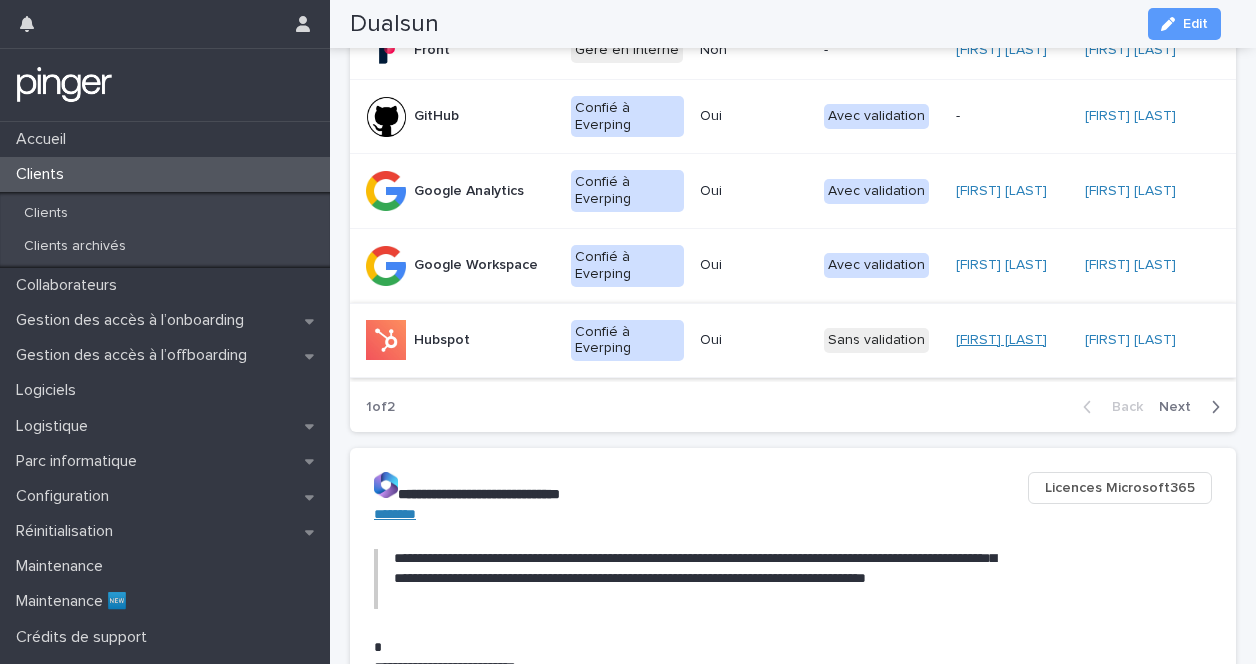 click on "Tom Guerrier" at bounding box center (1001, 340) 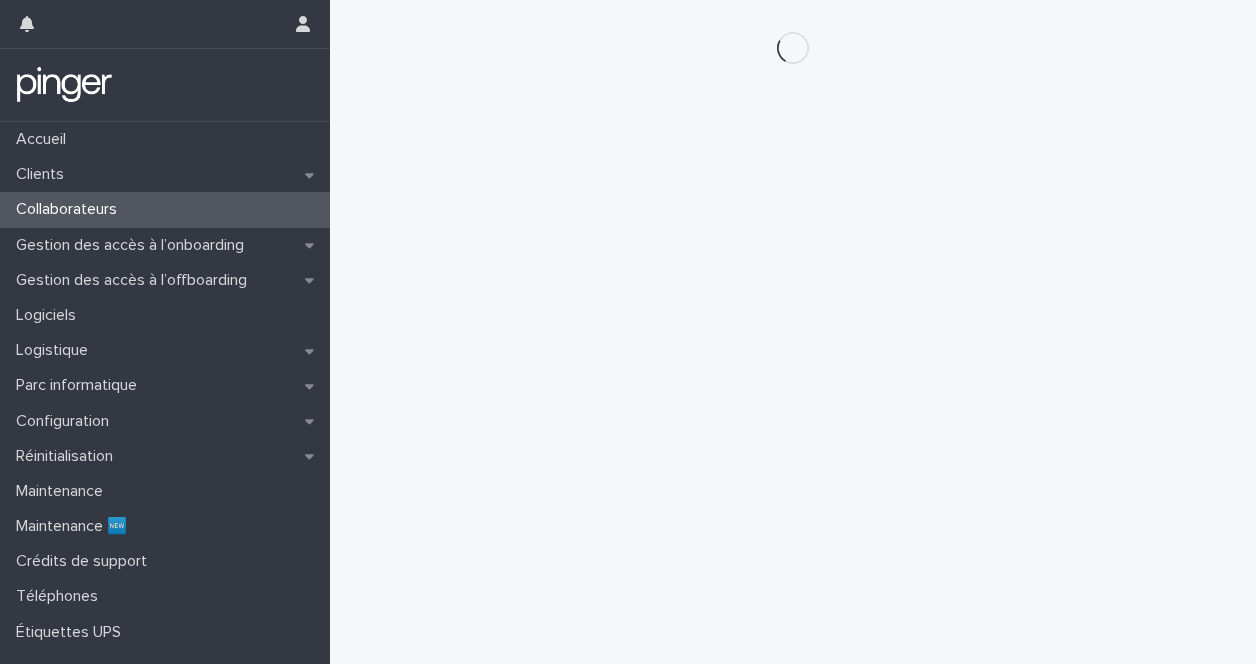 scroll, scrollTop: 0, scrollLeft: 0, axis: both 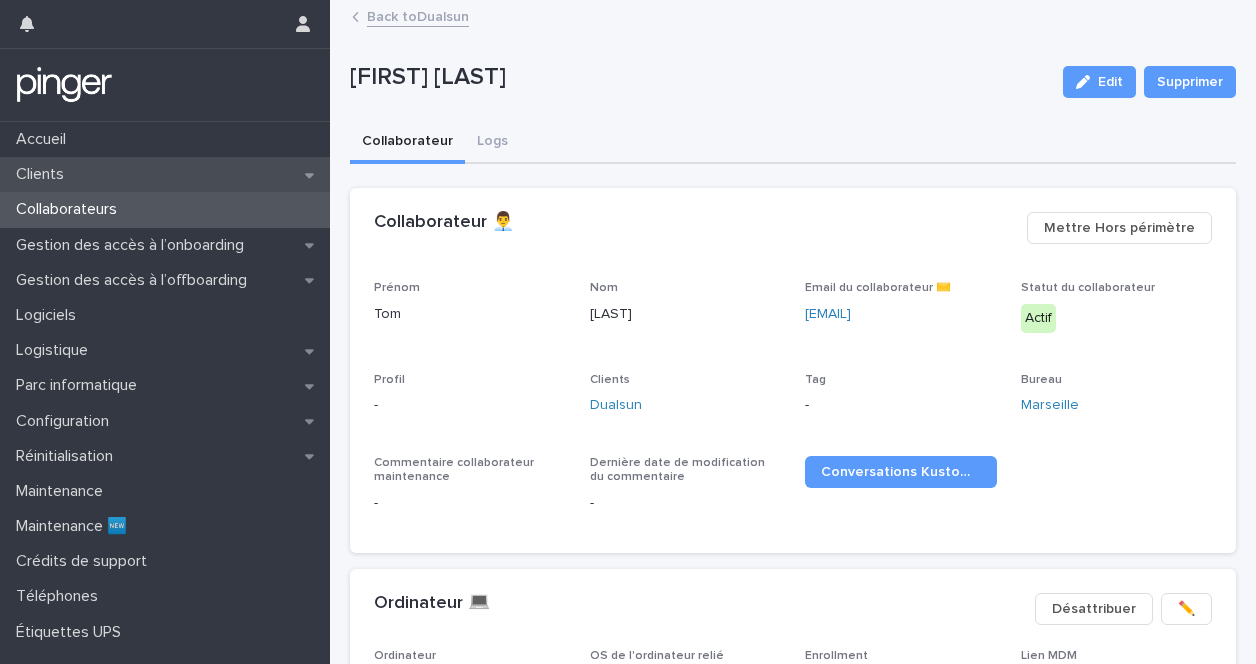 click on "Clients" at bounding box center (165, 174) 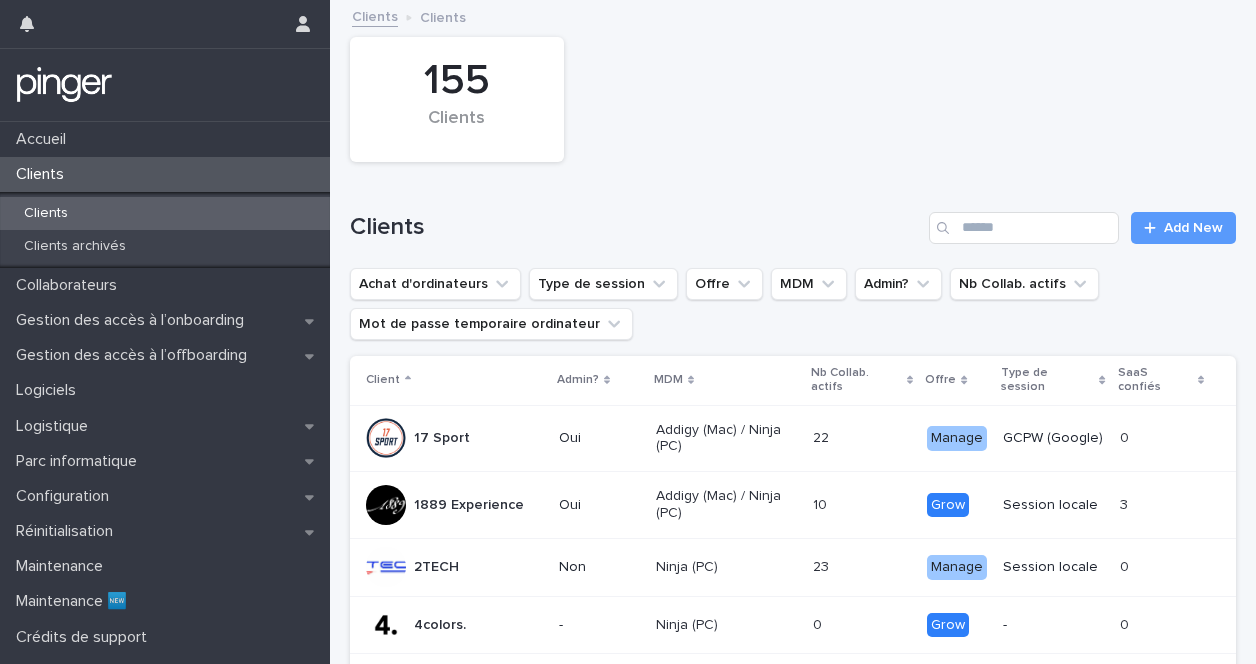click on "Clients Add New" at bounding box center (793, 220) 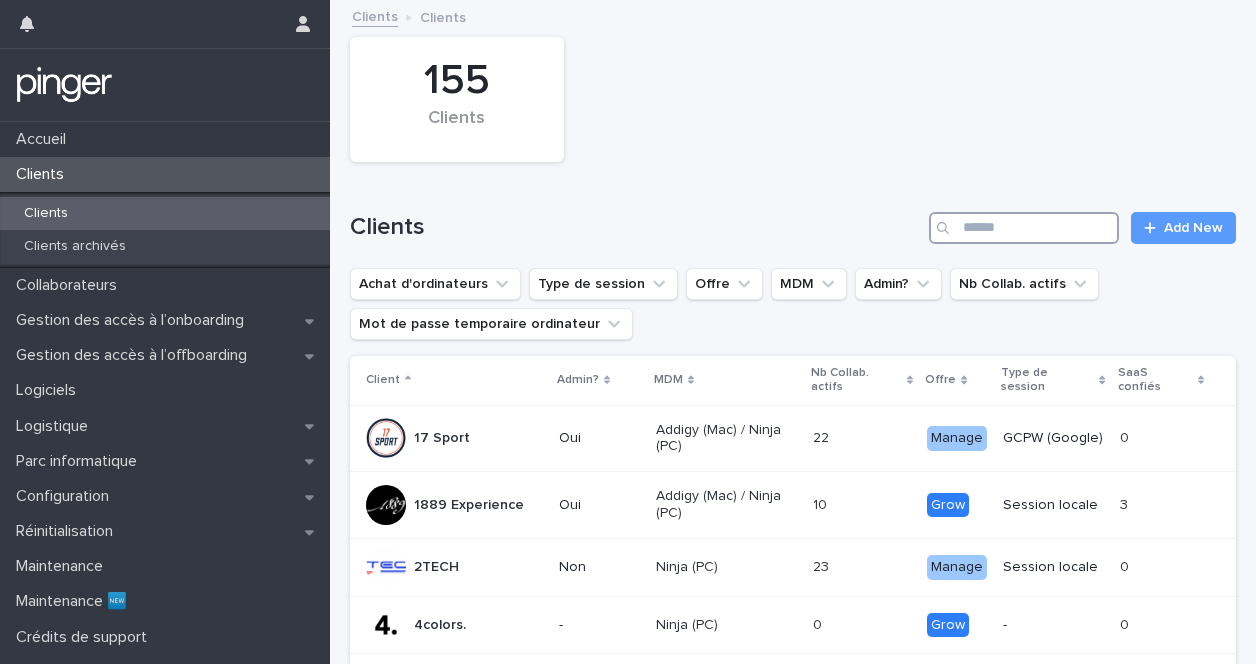 click at bounding box center [1024, 228] 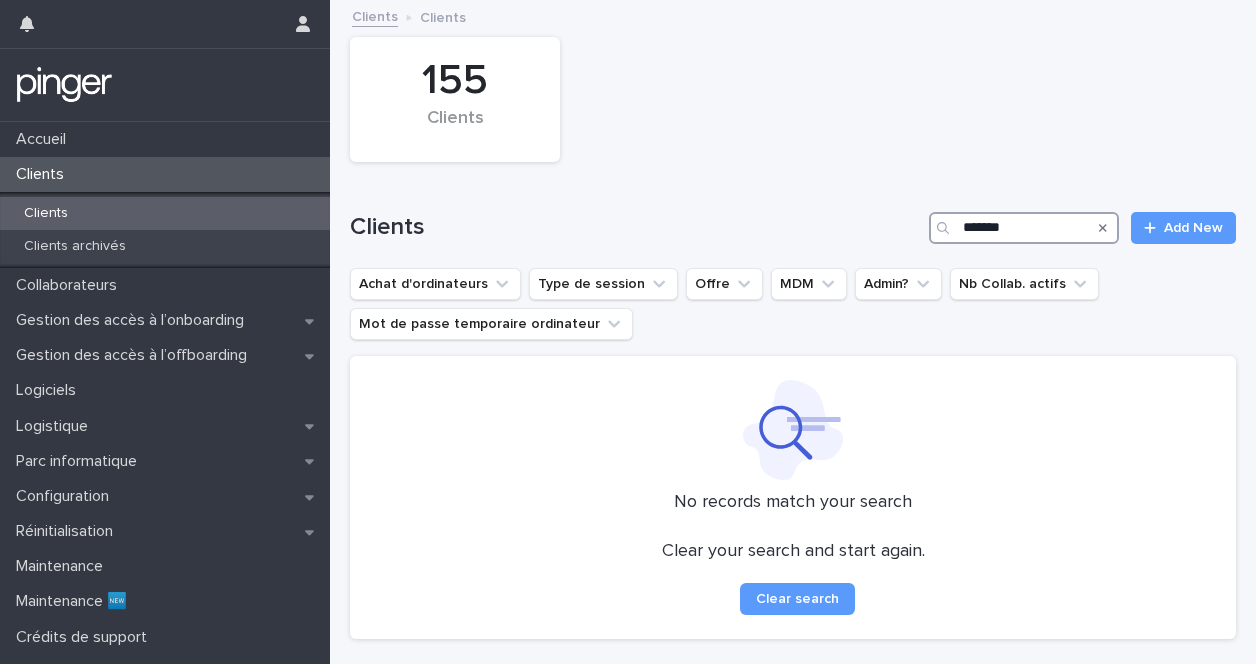 click on "*******" at bounding box center [1024, 228] 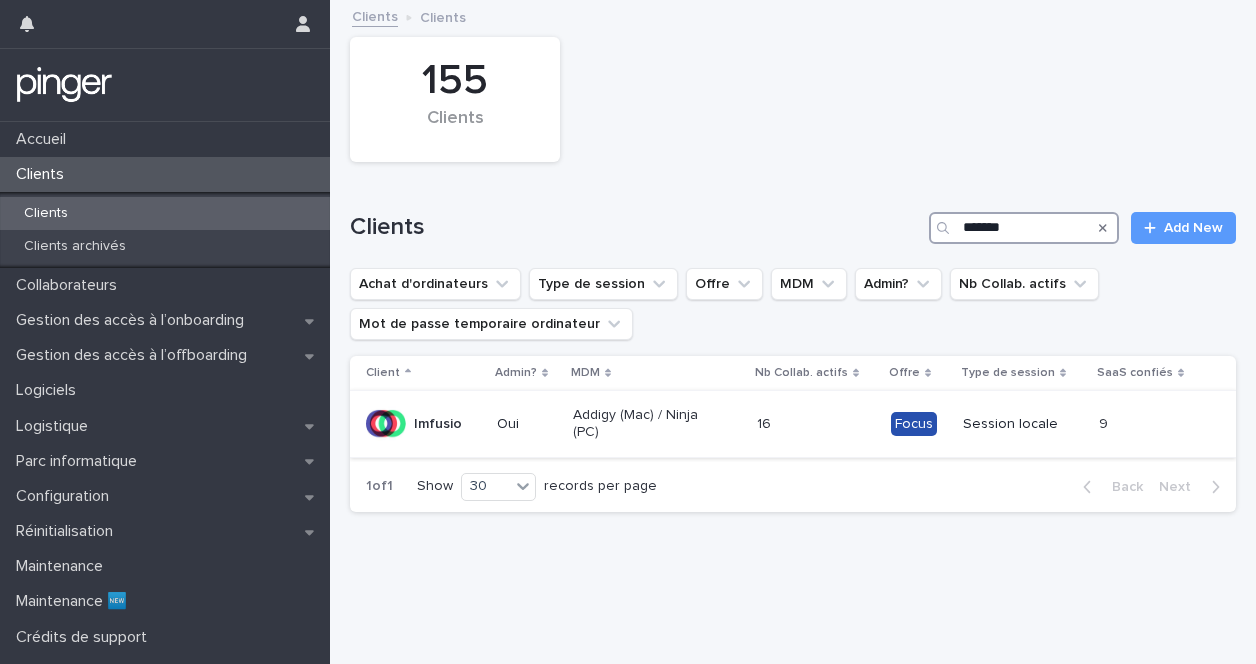 type on "*******" 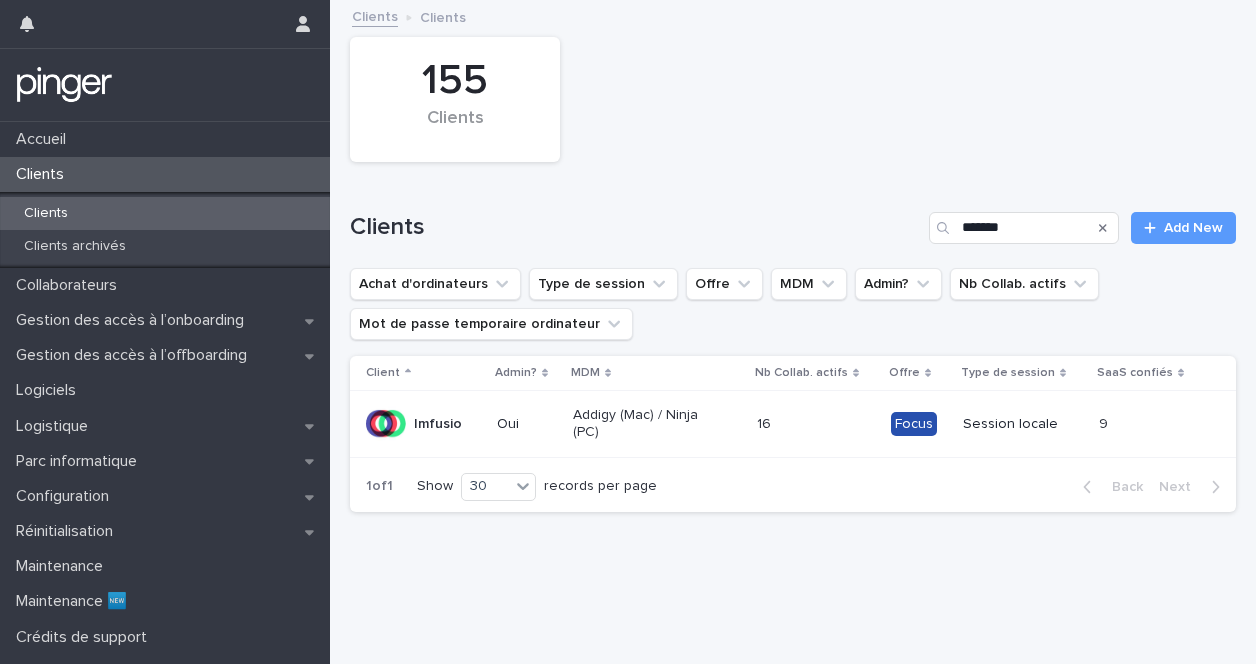 click on "Imfusio" at bounding box center [438, 424] 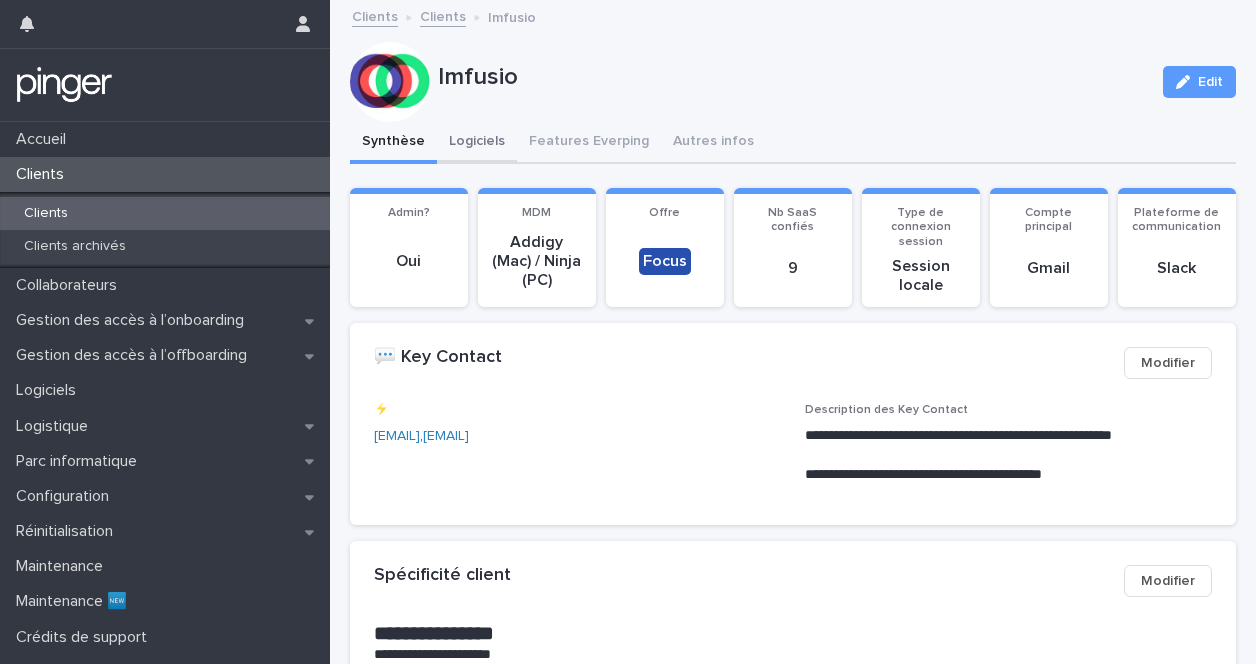 click on "Logiciels" at bounding box center [477, 143] 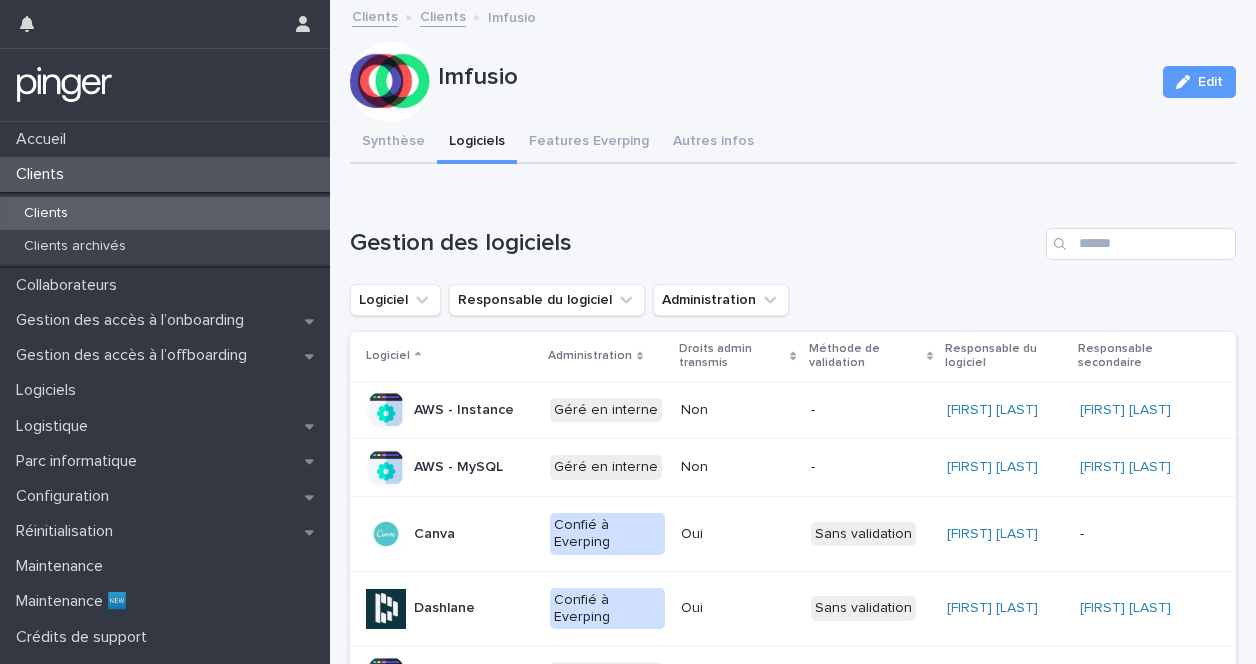 scroll, scrollTop: 356, scrollLeft: 0, axis: vertical 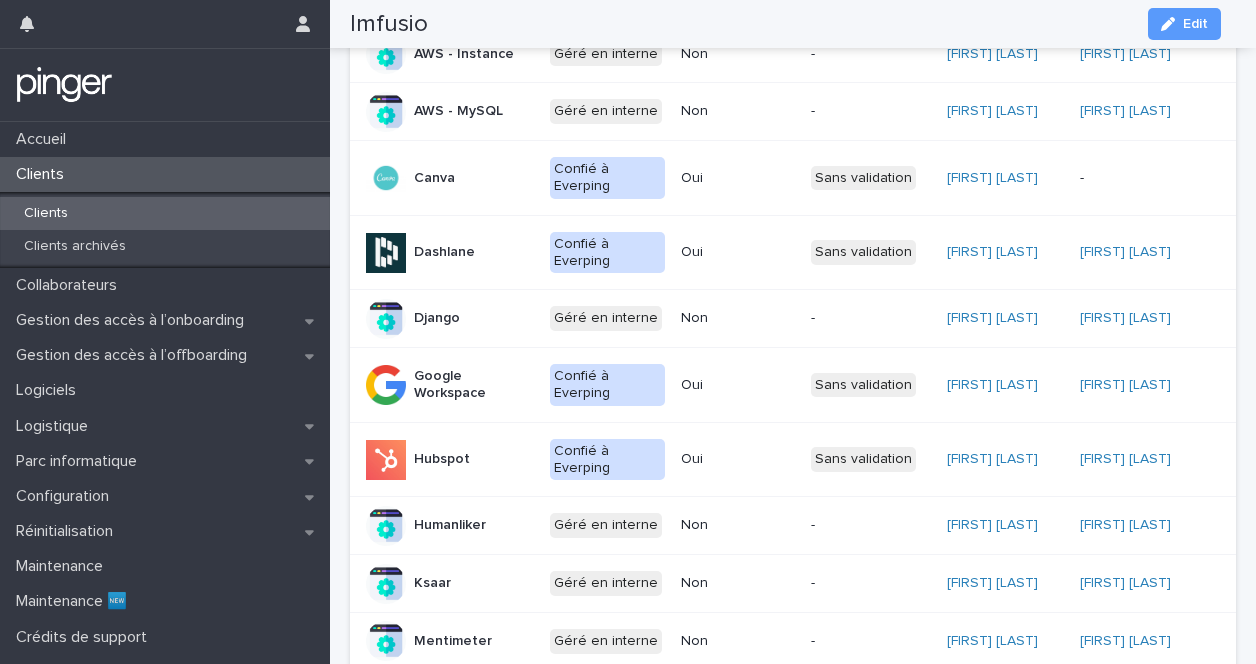click on "Hubspot" at bounding box center [442, 459] 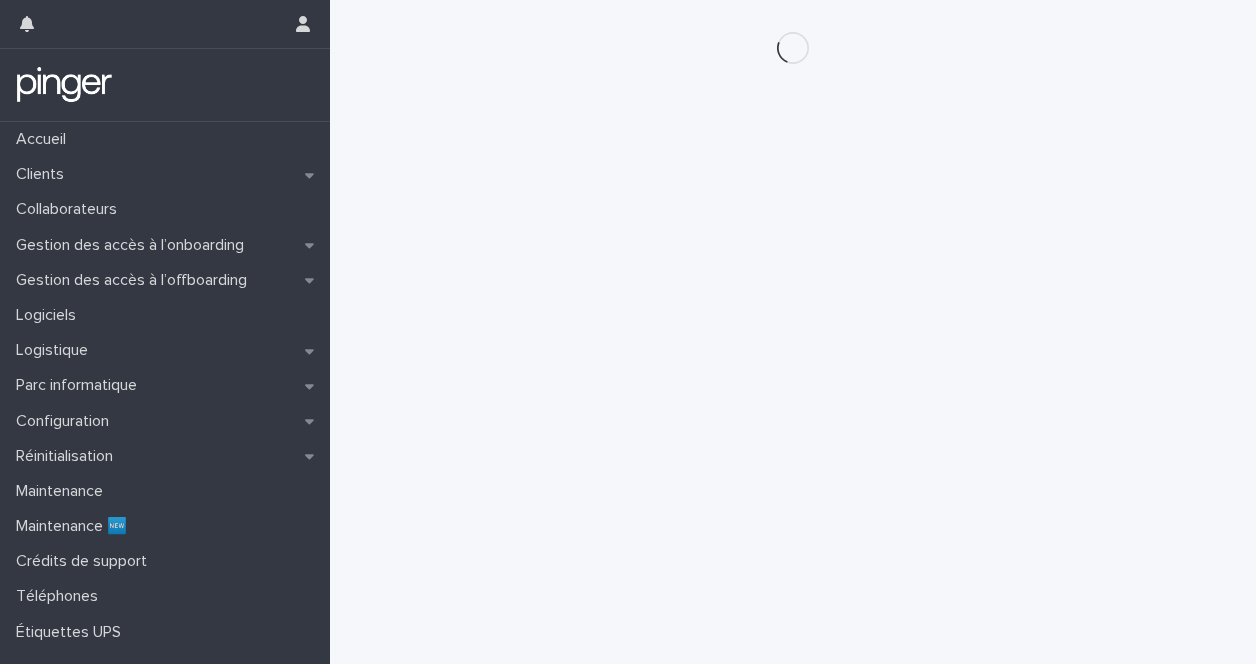 scroll, scrollTop: 0, scrollLeft: 0, axis: both 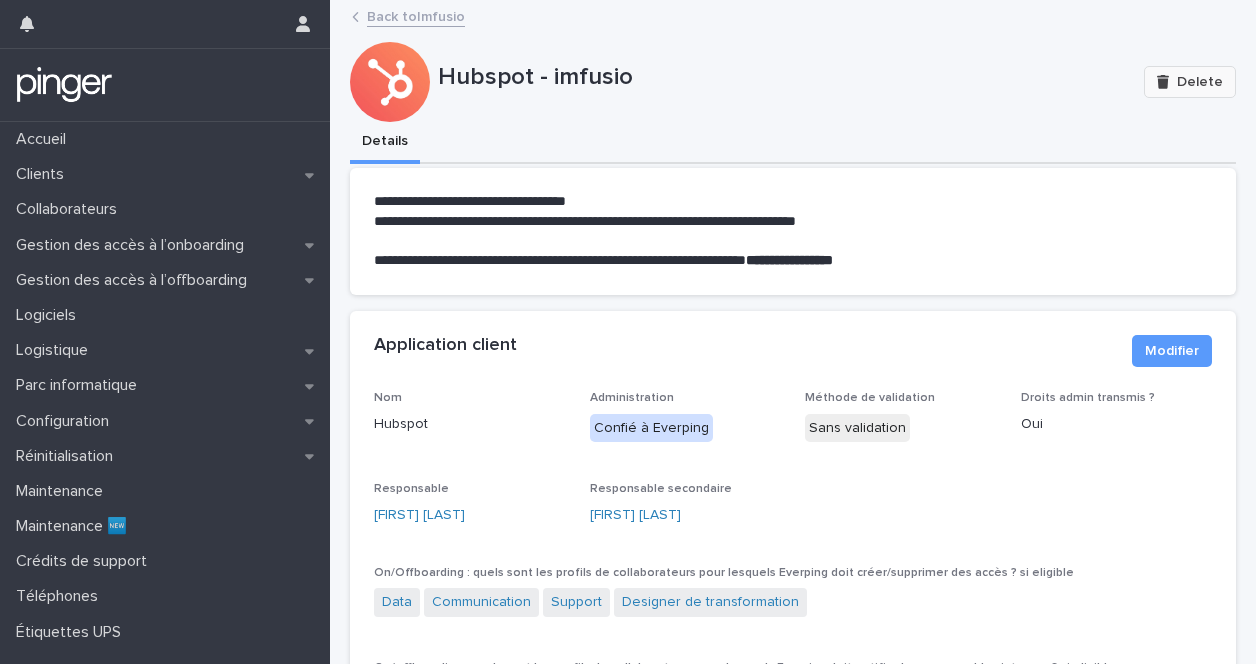 click on "Delete" at bounding box center (1190, 82) 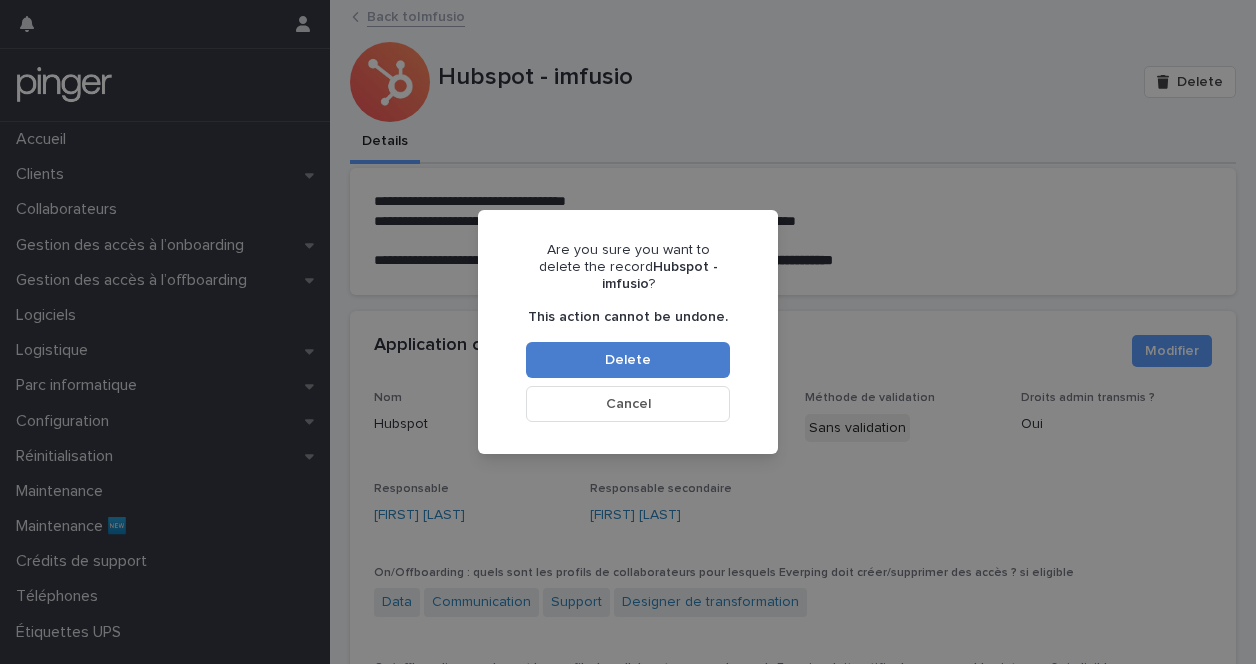 click on "Delete" at bounding box center [628, 360] 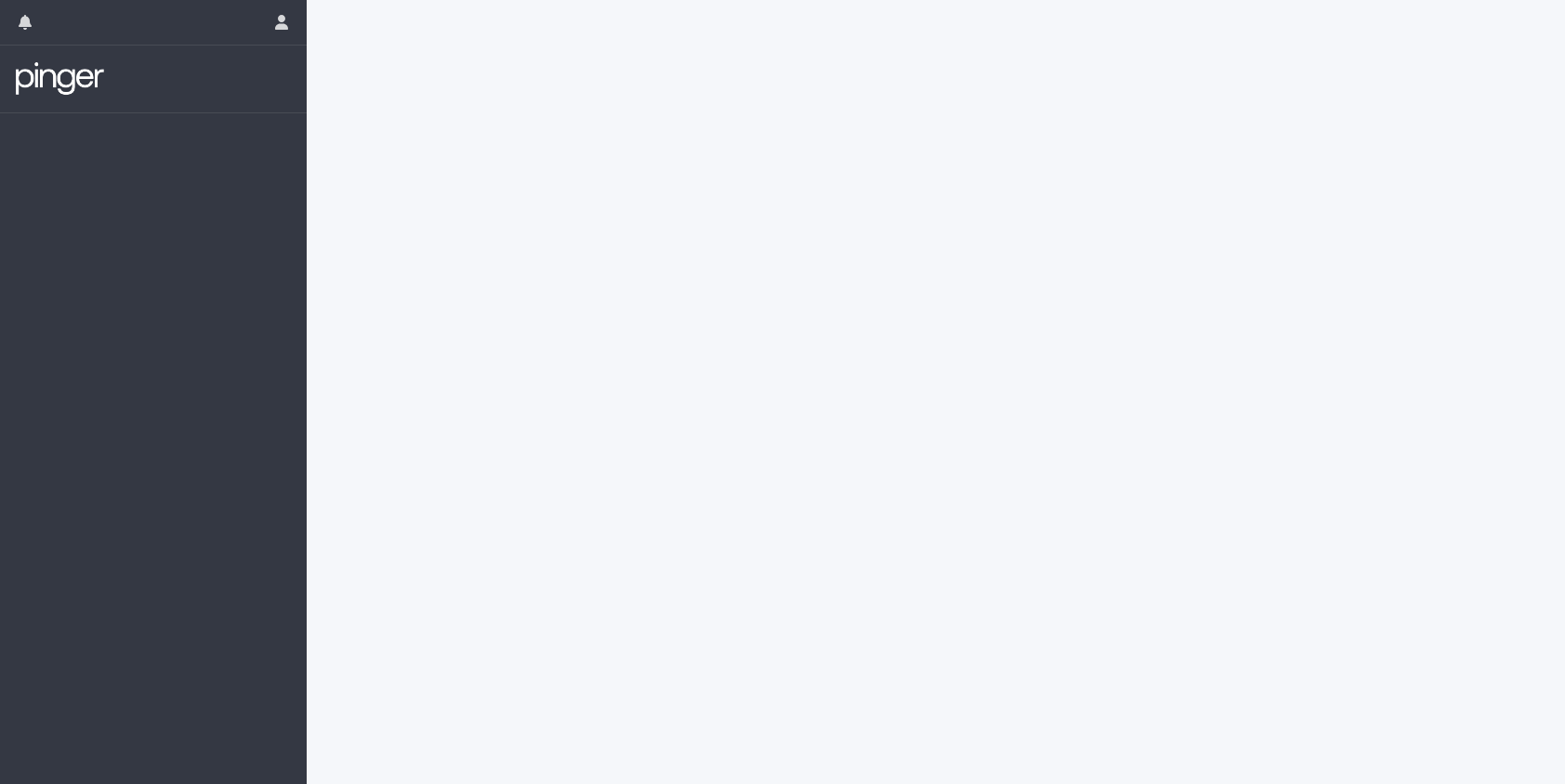 scroll, scrollTop: 0, scrollLeft: 0, axis: both 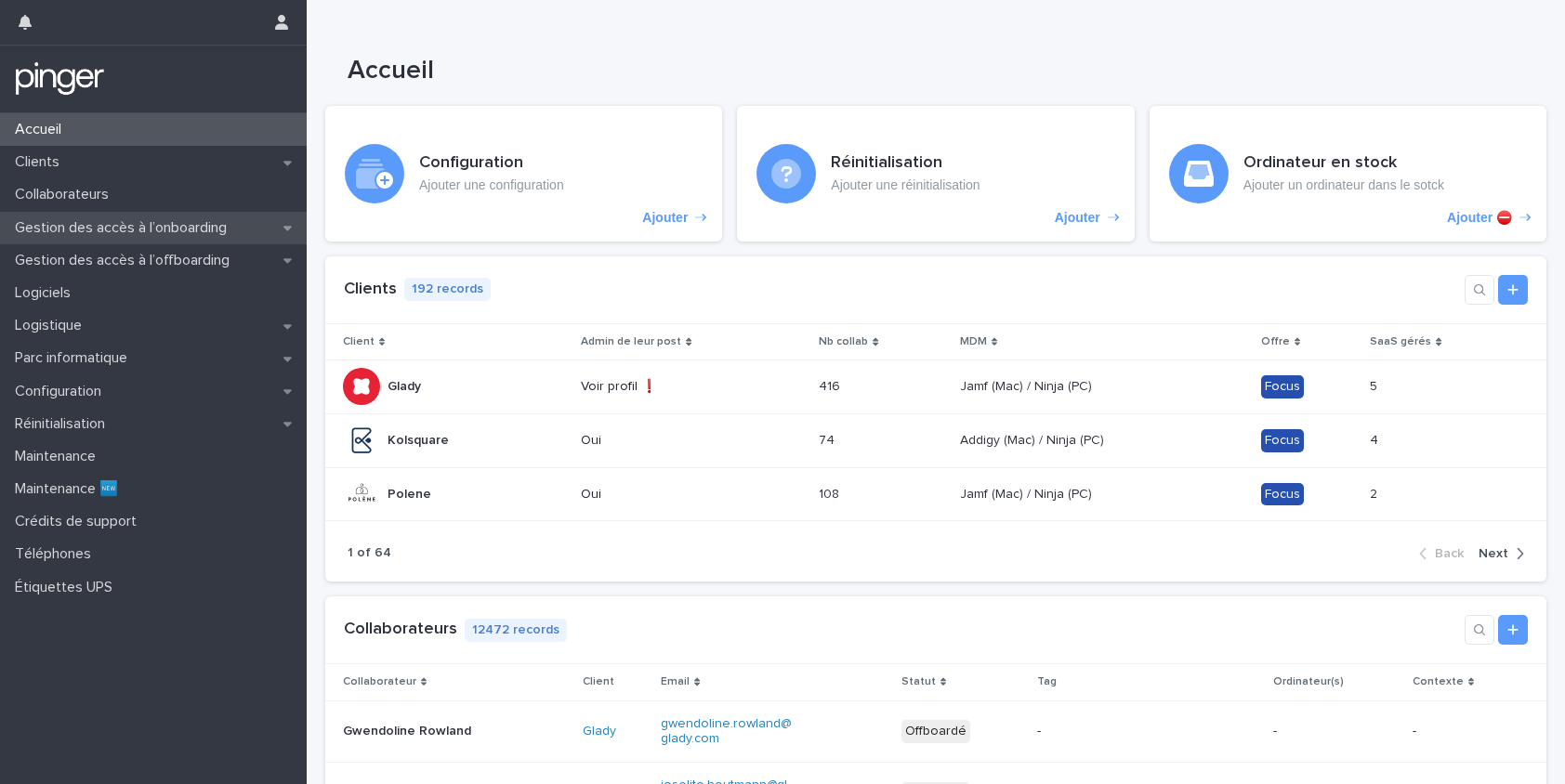 click on "Gestion des accès à l’onboarding" at bounding box center [125, 228] 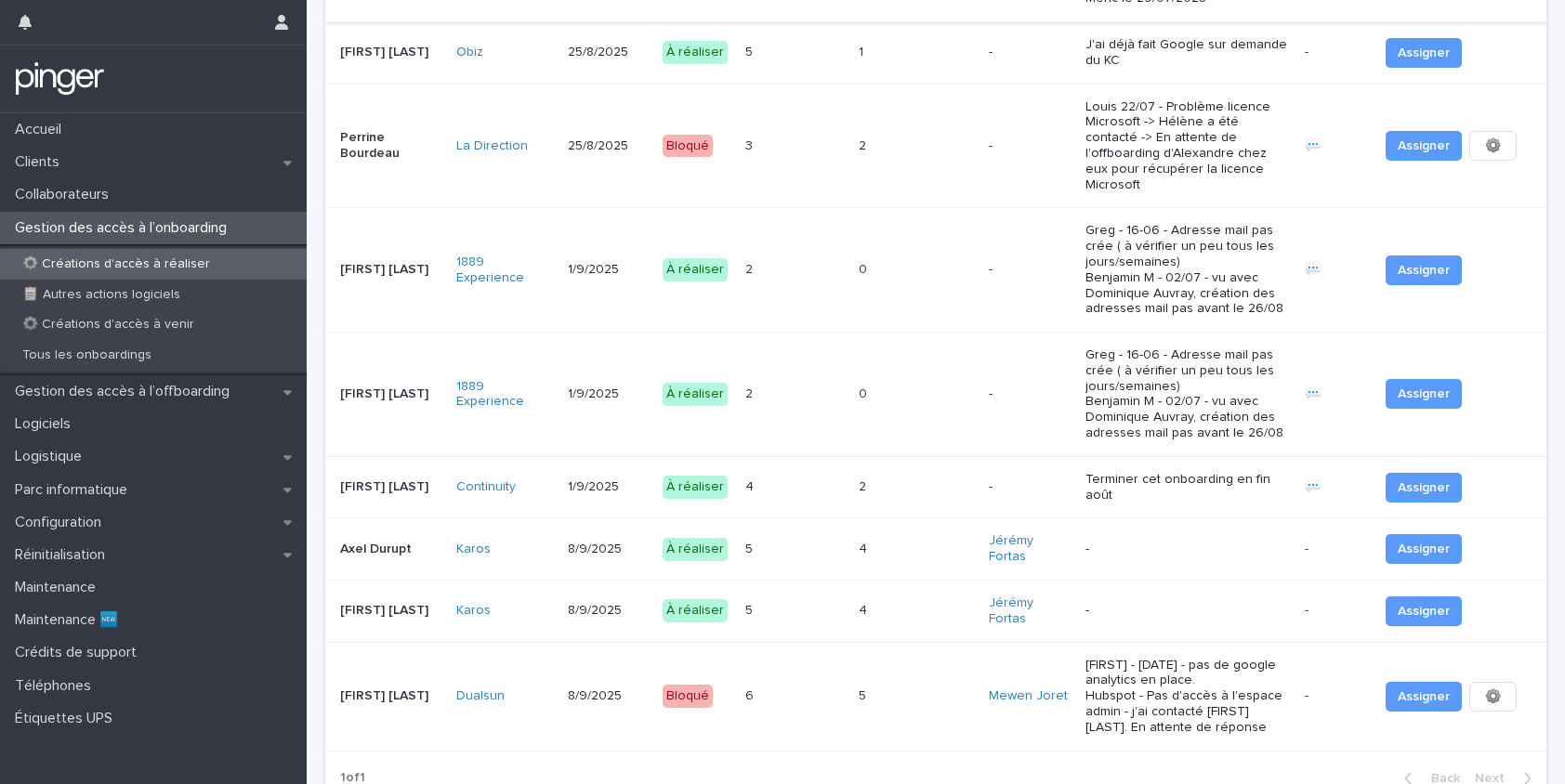 scroll, scrollTop: 563, scrollLeft: 0, axis: vertical 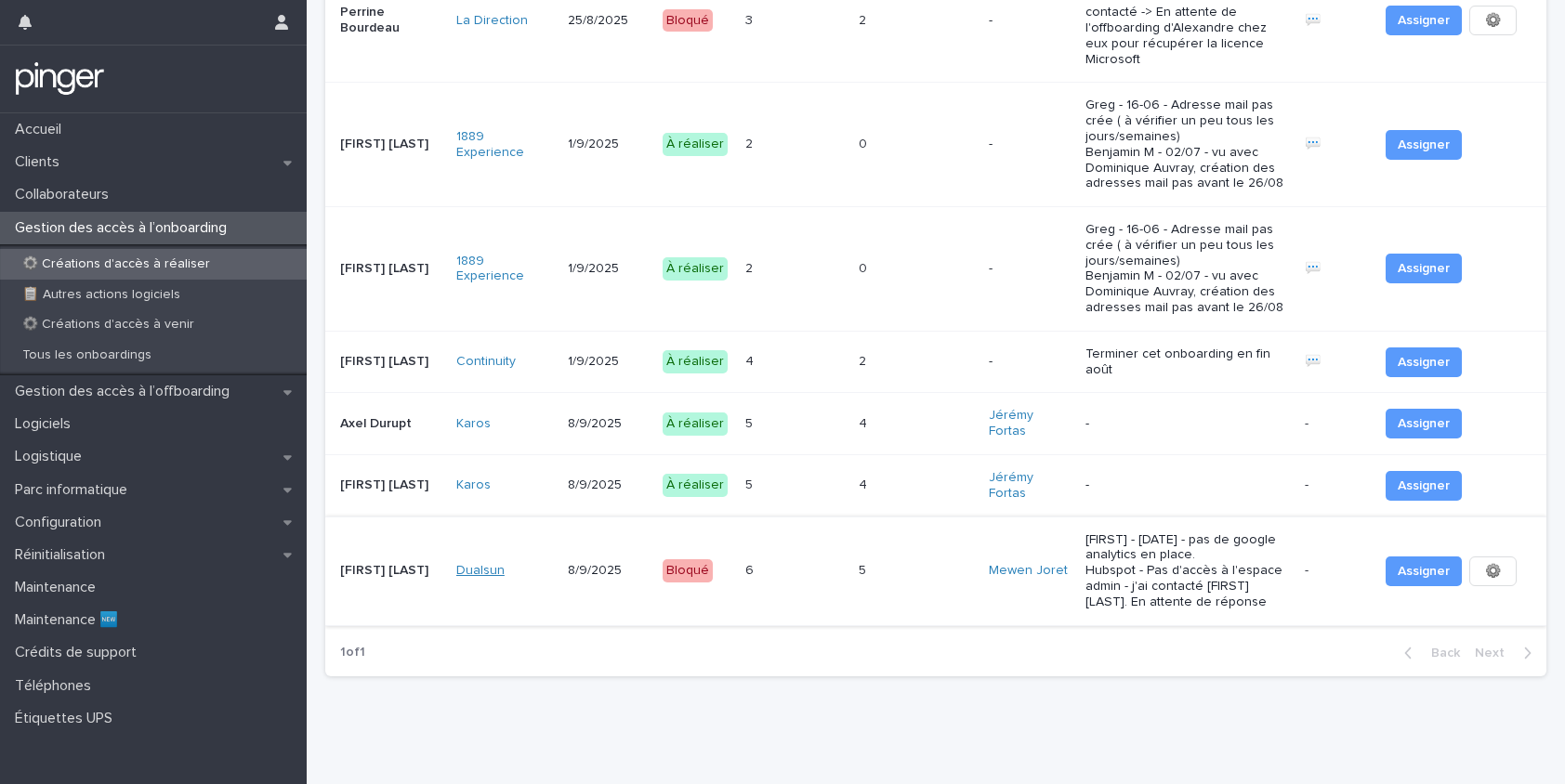 click on "Dualsun" at bounding box center (480, 570) 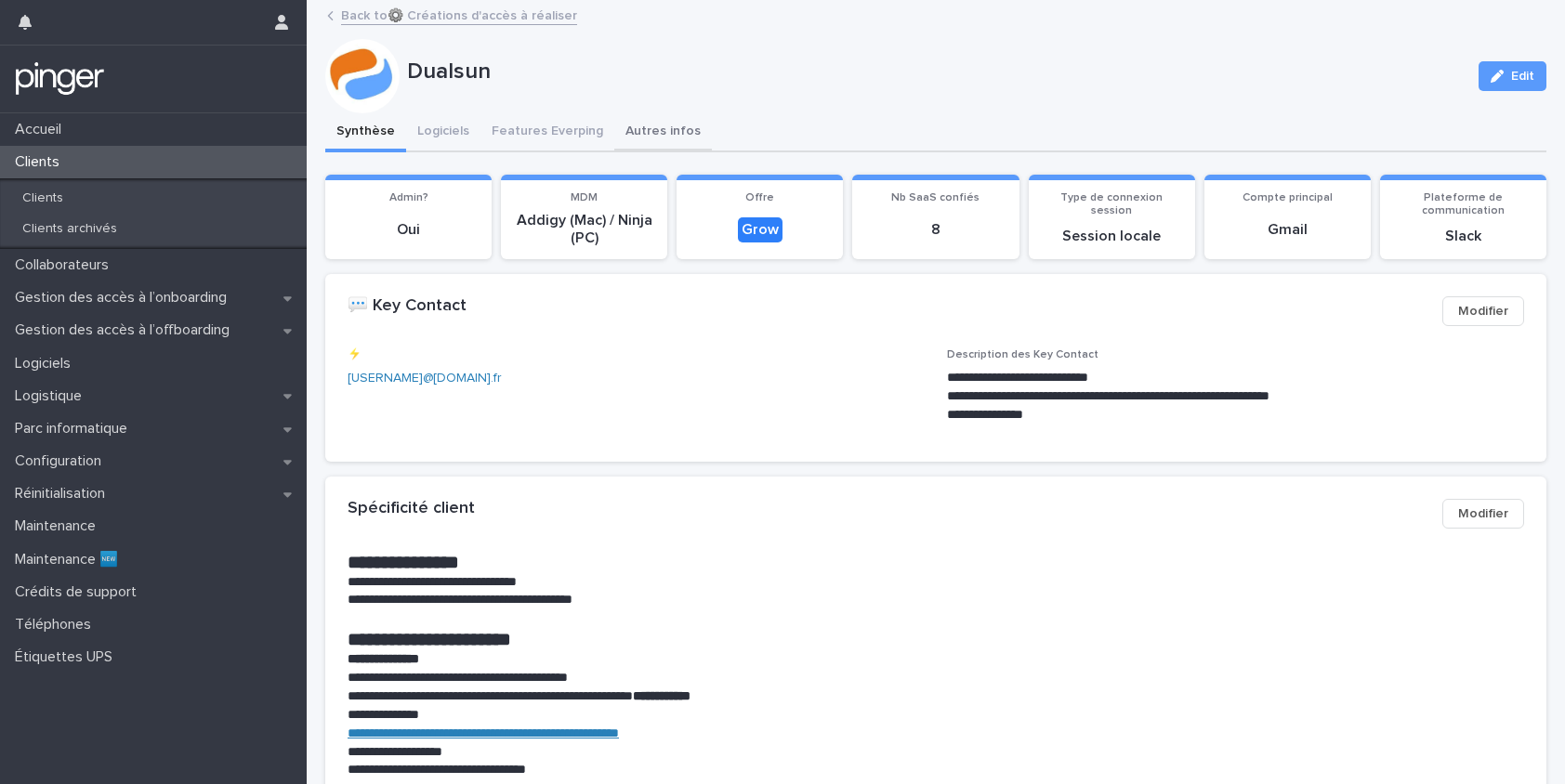 click on "Autres infos" at bounding box center [663, 133] 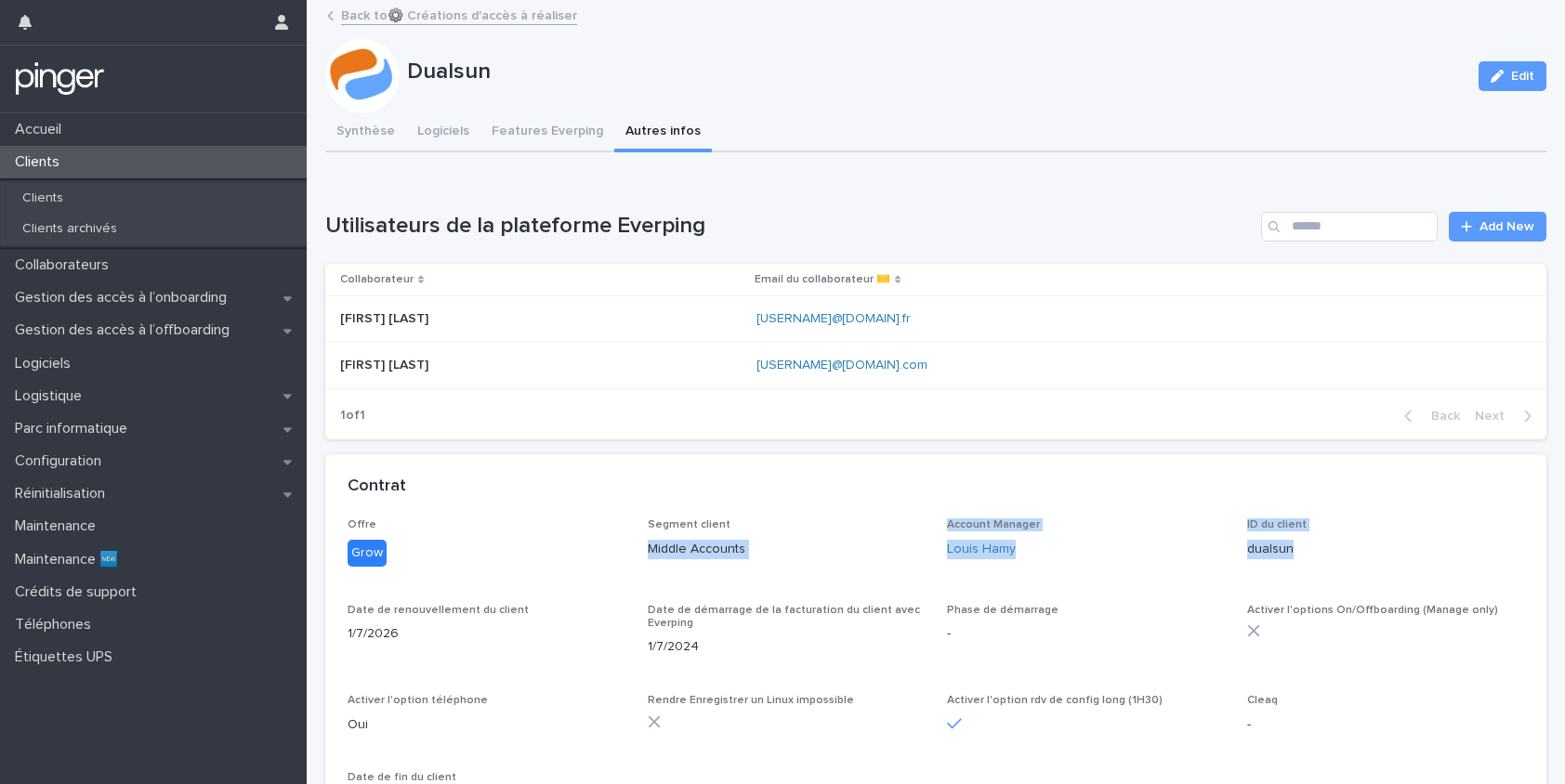 drag, startPoint x: 719, startPoint y: 519, endPoint x: 1357, endPoint y: 573, distance: 640.2812 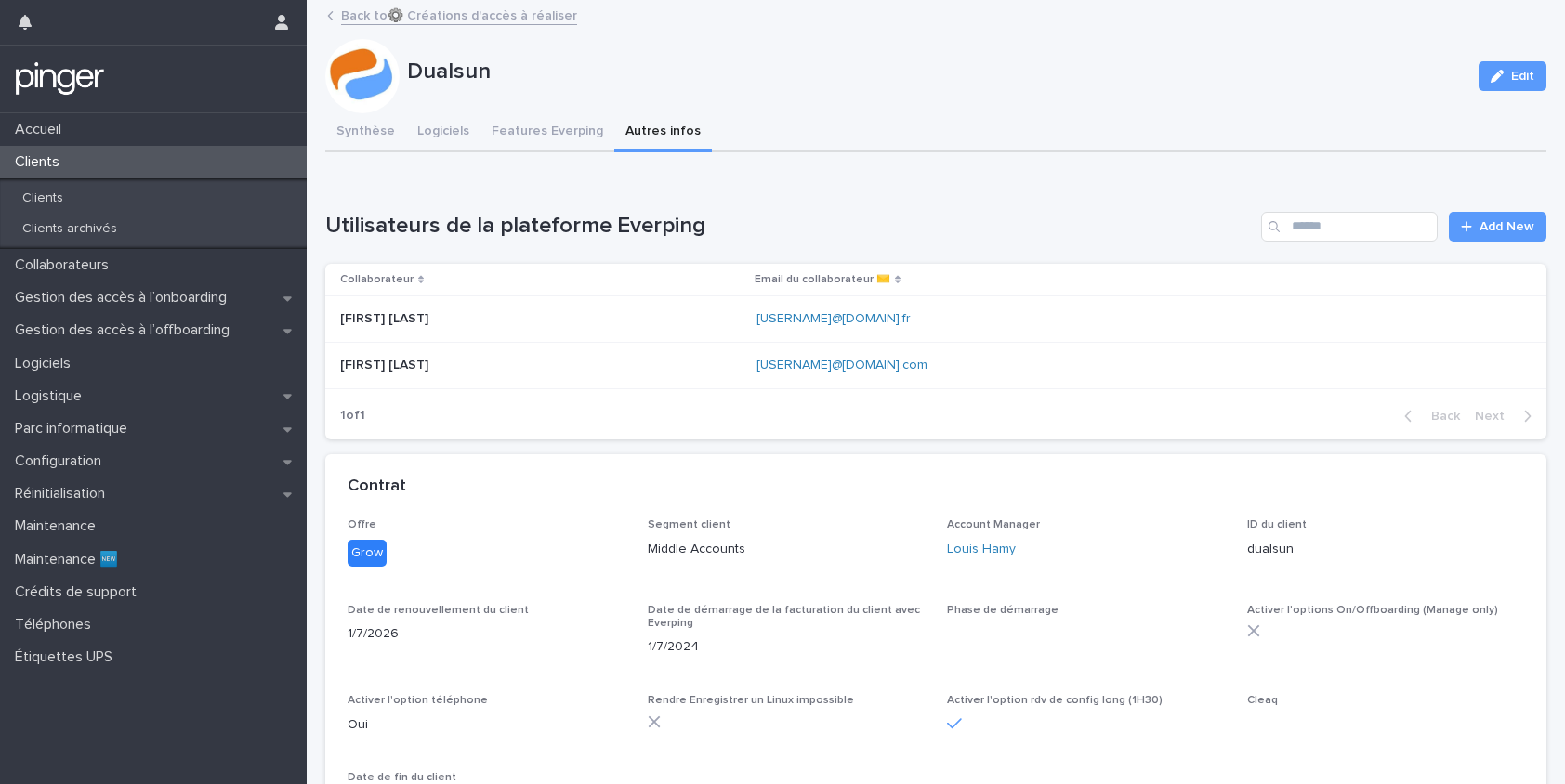 drag, startPoint x: 1362, startPoint y: 557, endPoint x: 1321, endPoint y: 576, distance: 45.18849 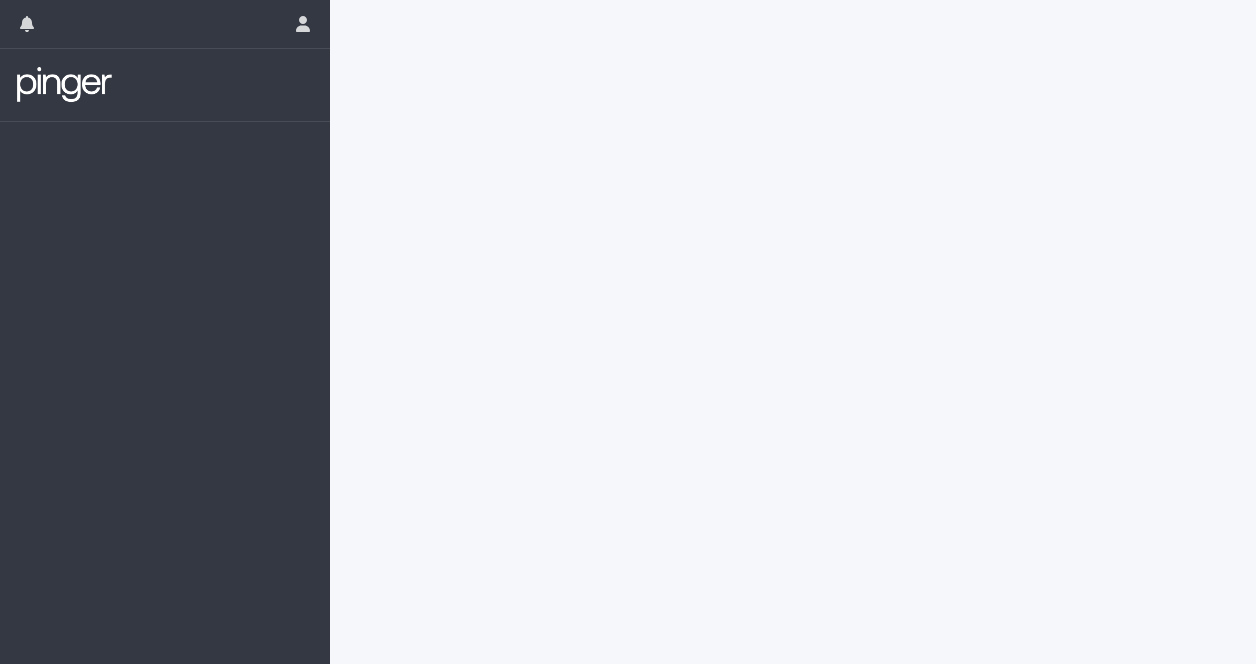 scroll, scrollTop: 0, scrollLeft: 0, axis: both 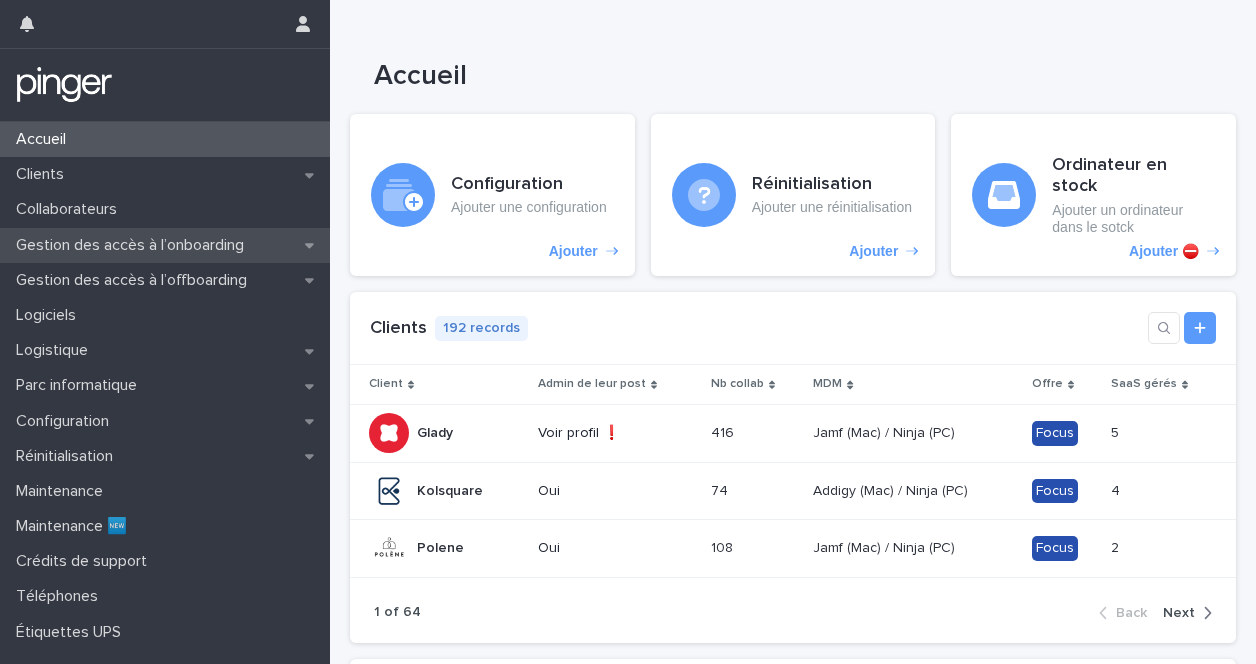 click on "Gestion des accès à l’onboarding" at bounding box center (134, 245) 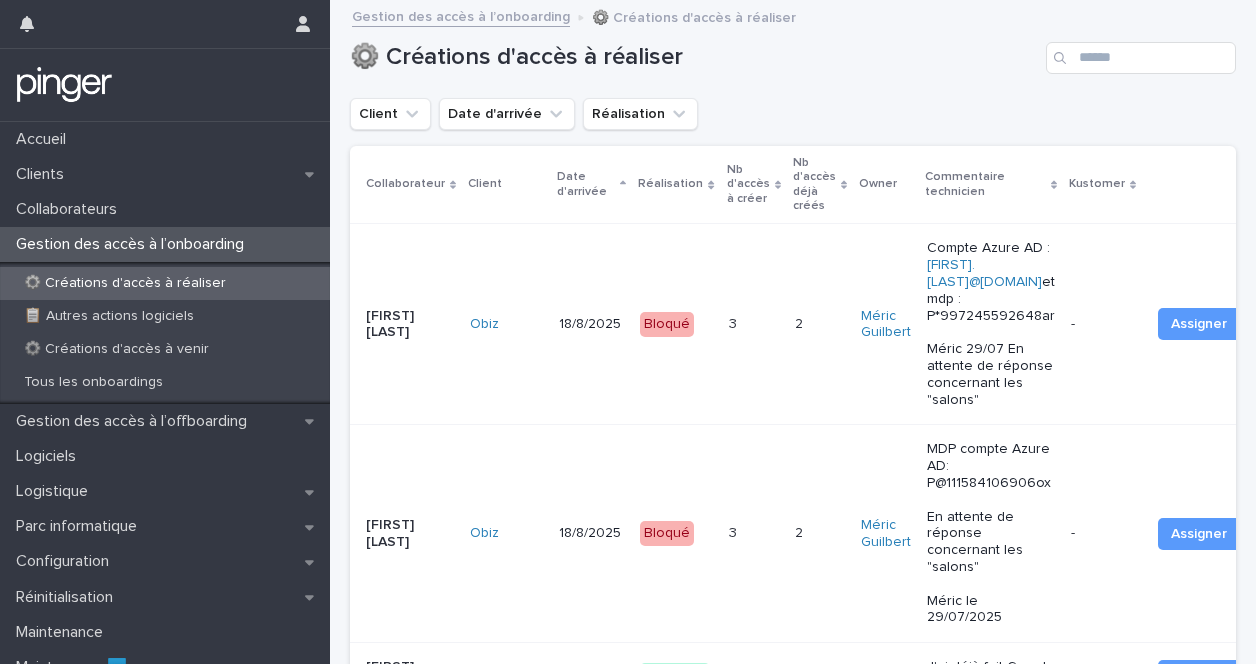 click on "[FIRST] [LAST]" at bounding box center [406, 324] 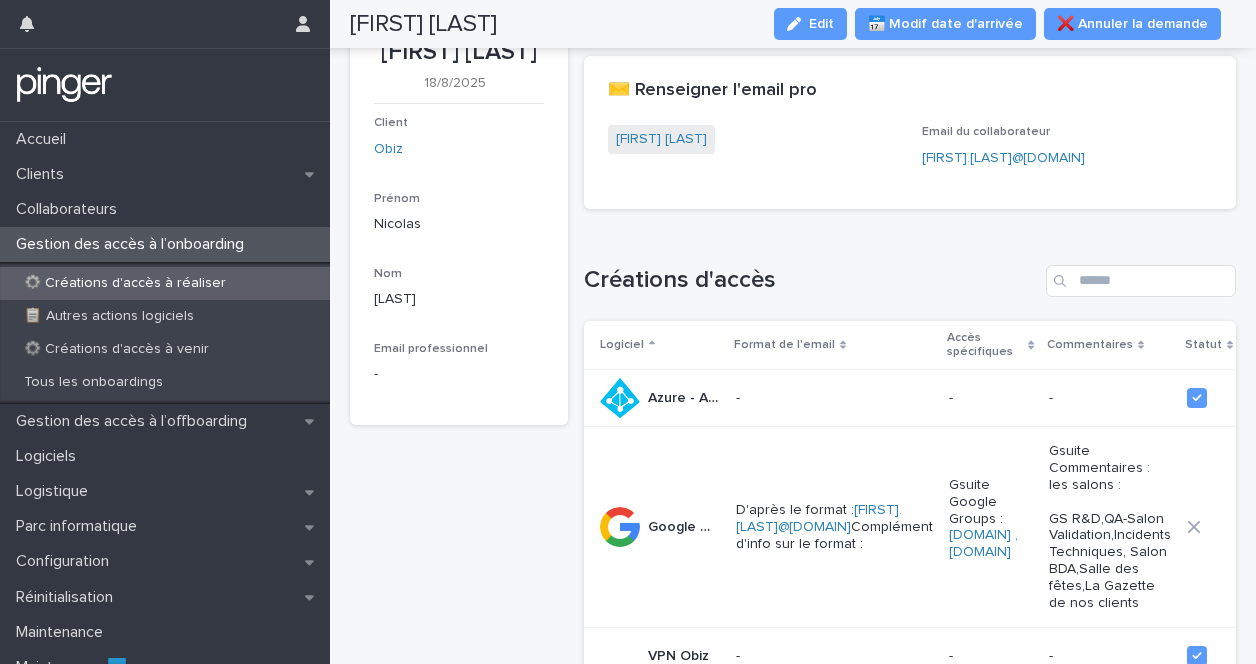 scroll, scrollTop: 0, scrollLeft: 0, axis: both 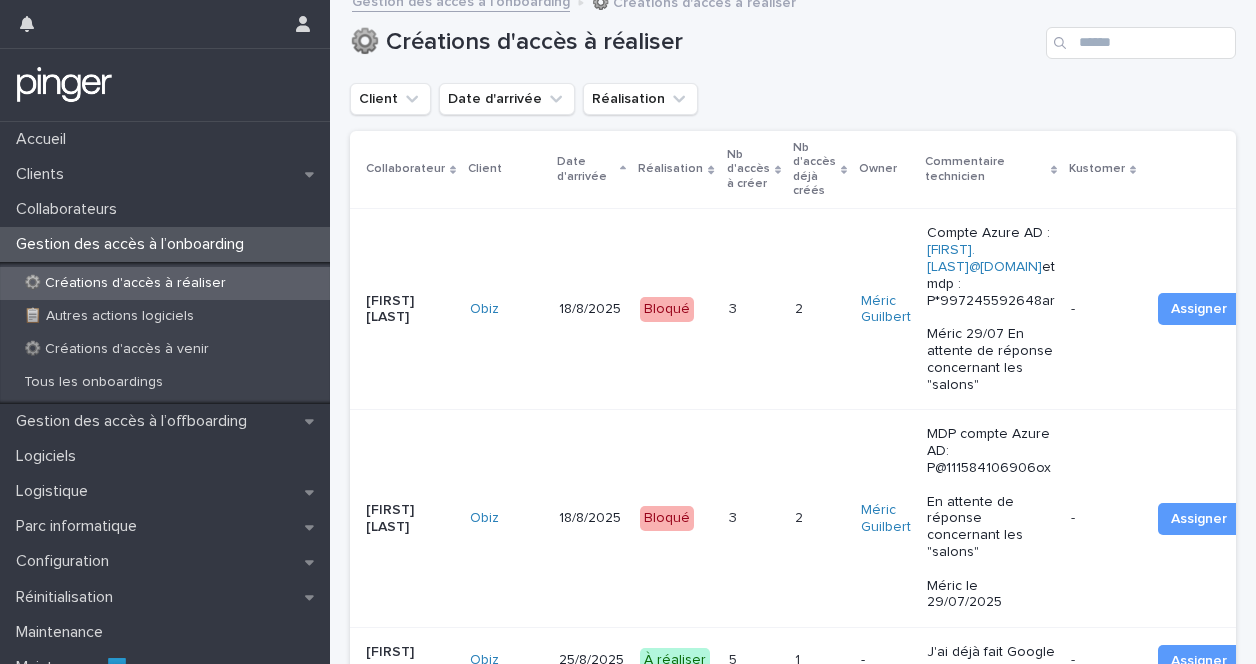 click on "Obiz" at bounding box center (506, 519) 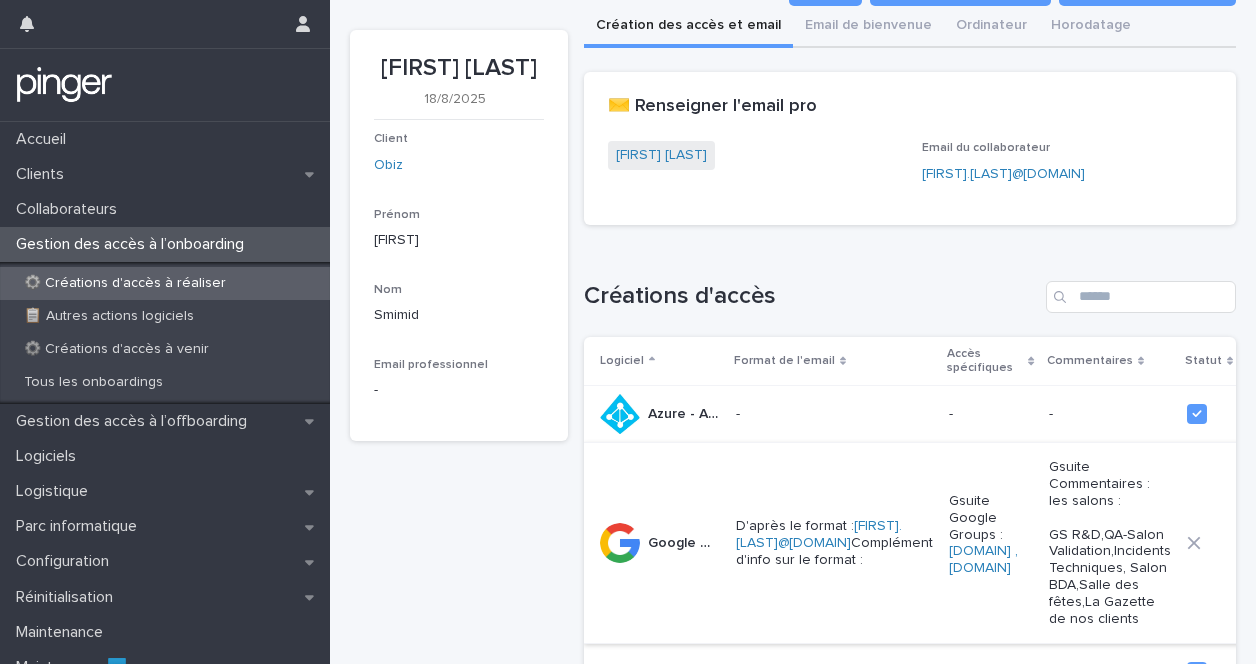 scroll, scrollTop: 94, scrollLeft: 0, axis: vertical 